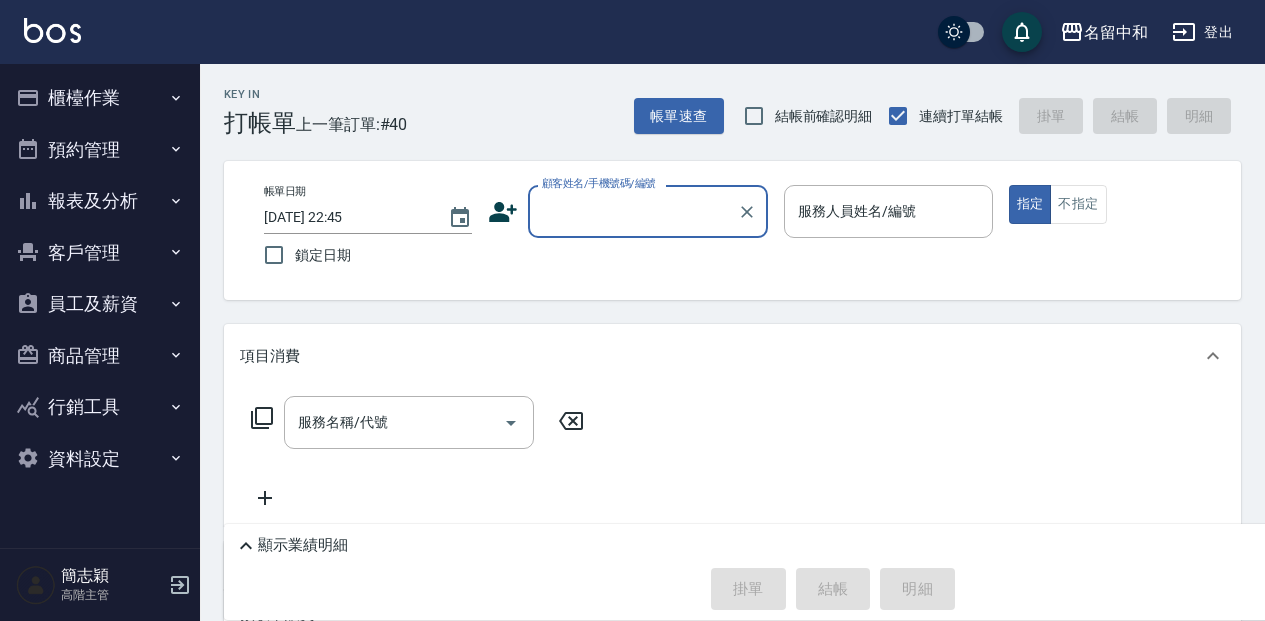 scroll, scrollTop: 0, scrollLeft: 0, axis: both 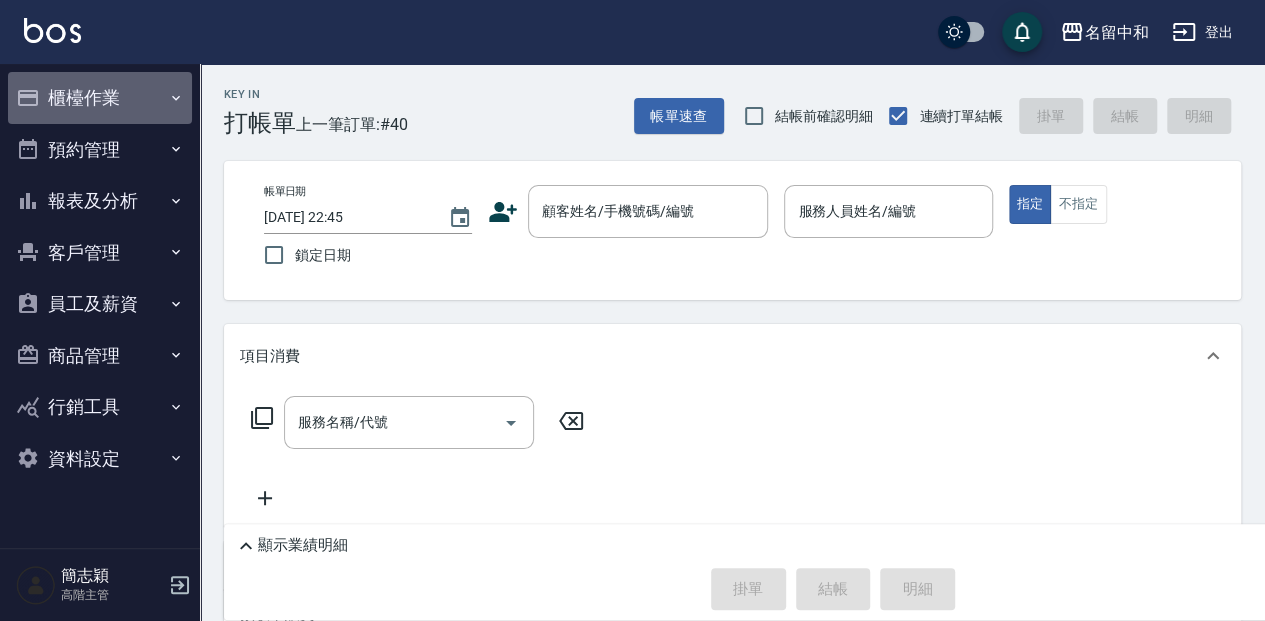 click on "櫃檯作業" at bounding box center (100, 98) 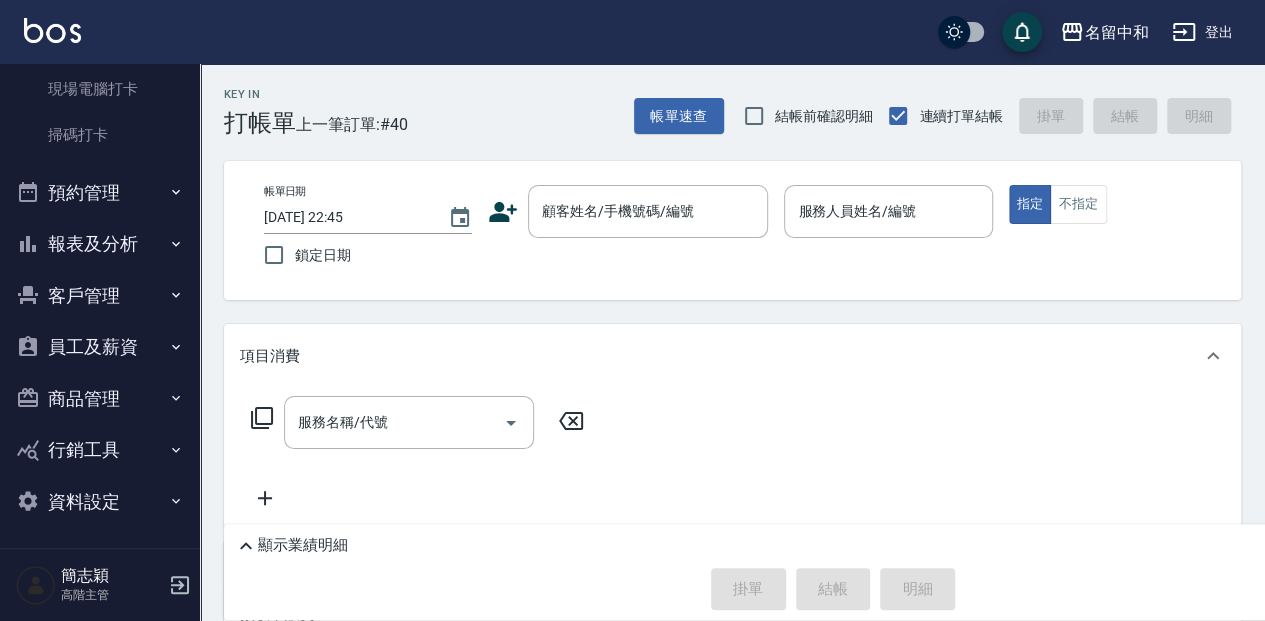 scroll, scrollTop: 530, scrollLeft: 0, axis: vertical 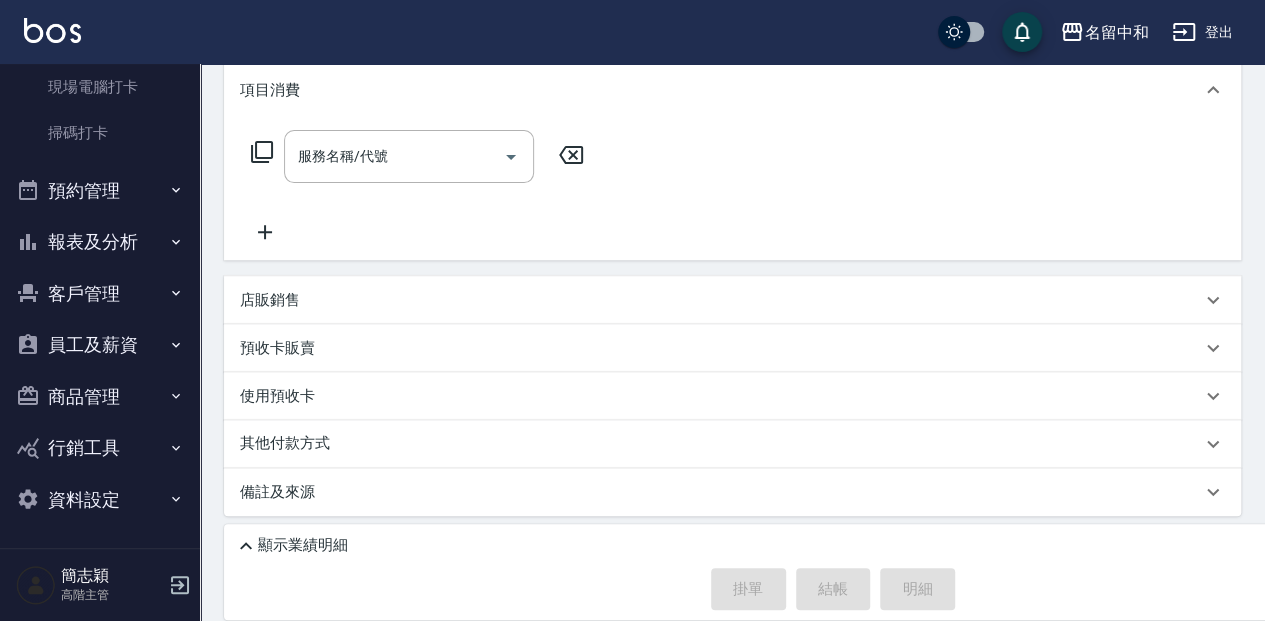 click on "報表及分析" at bounding box center [100, 242] 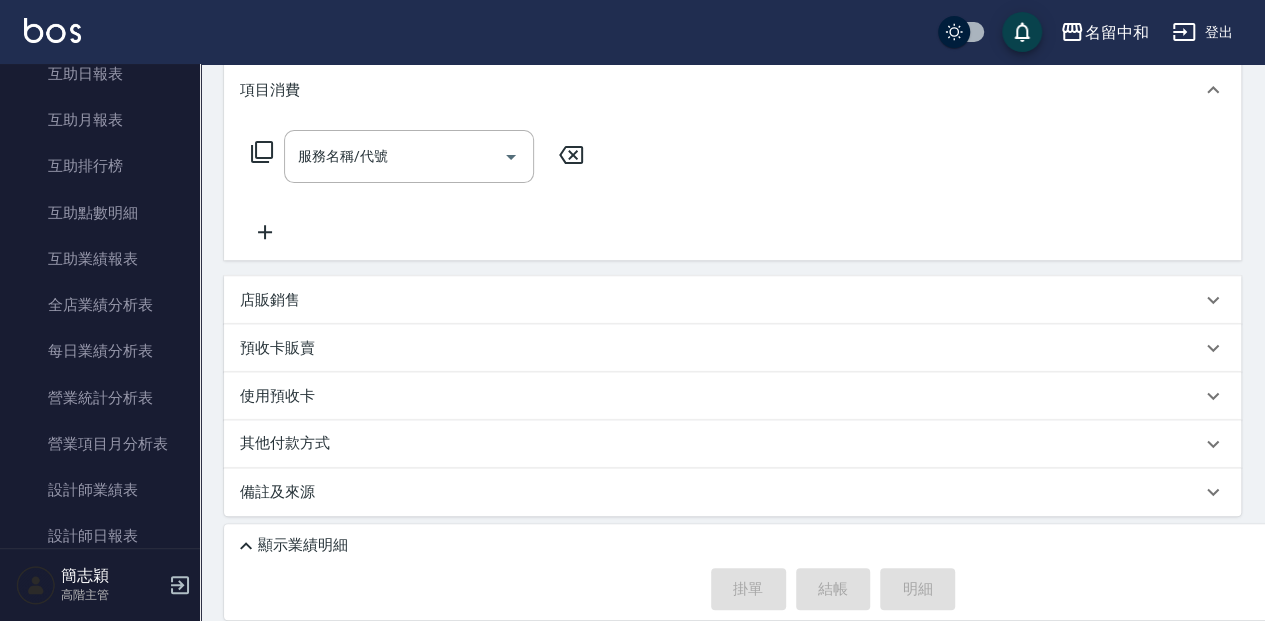 scroll, scrollTop: 1064, scrollLeft: 0, axis: vertical 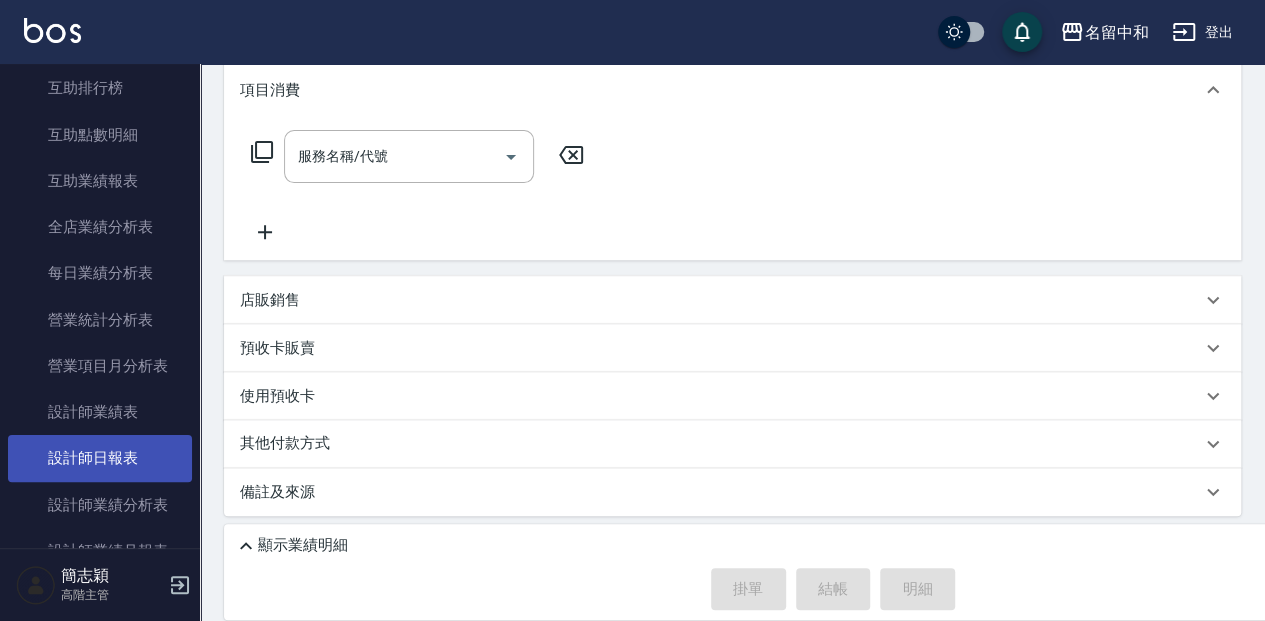 click on "設計師日報表" at bounding box center [100, 458] 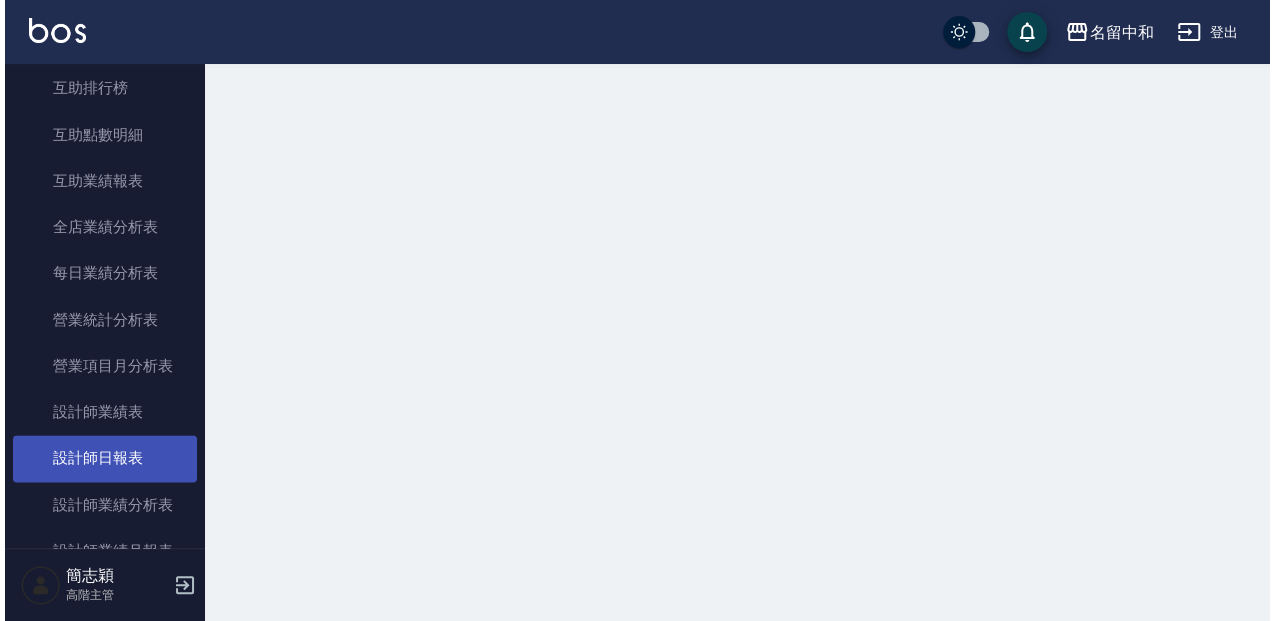 scroll, scrollTop: 0, scrollLeft: 0, axis: both 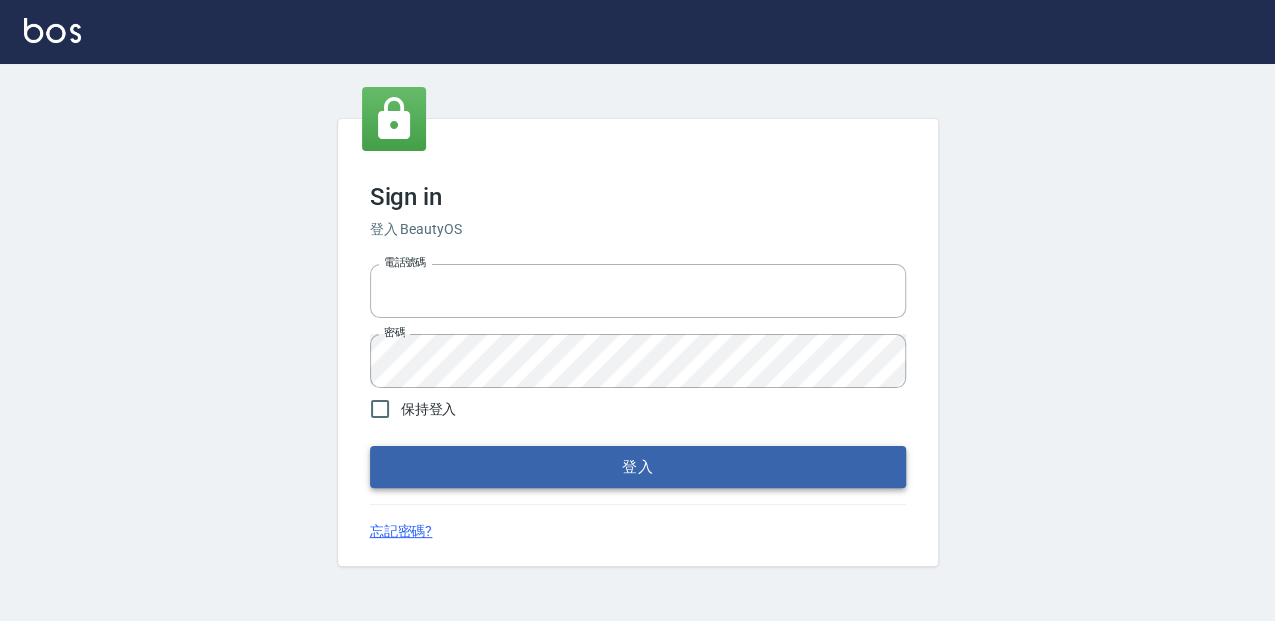type on "0952331713" 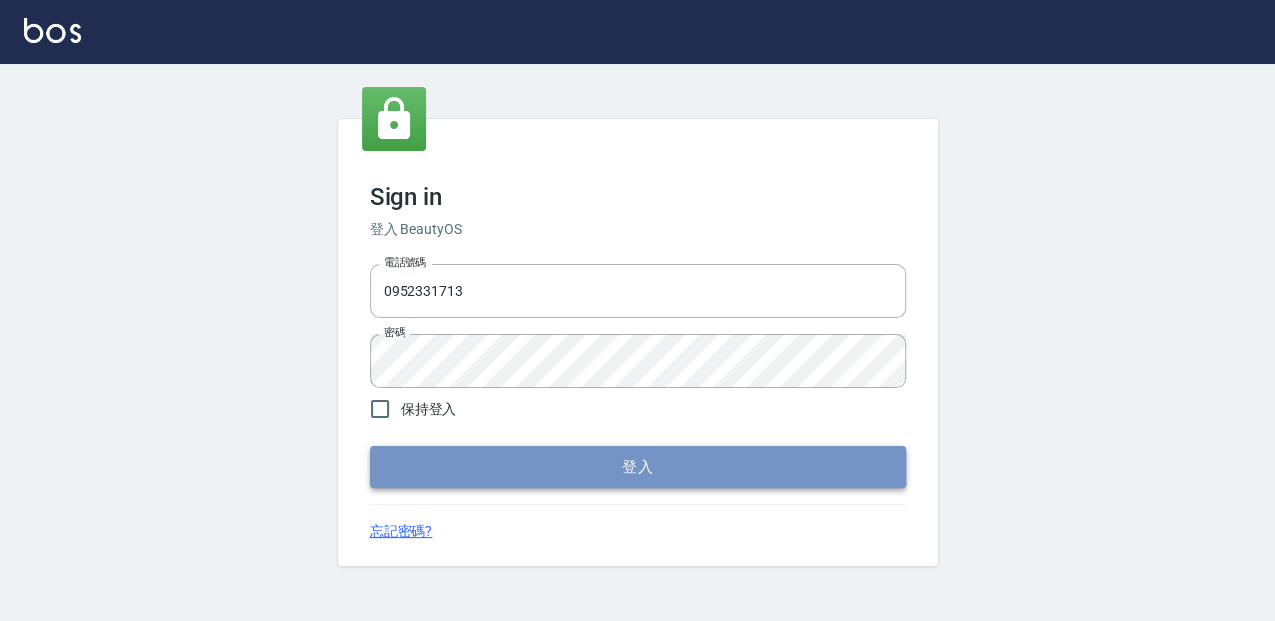 click on "登入" at bounding box center [638, 467] 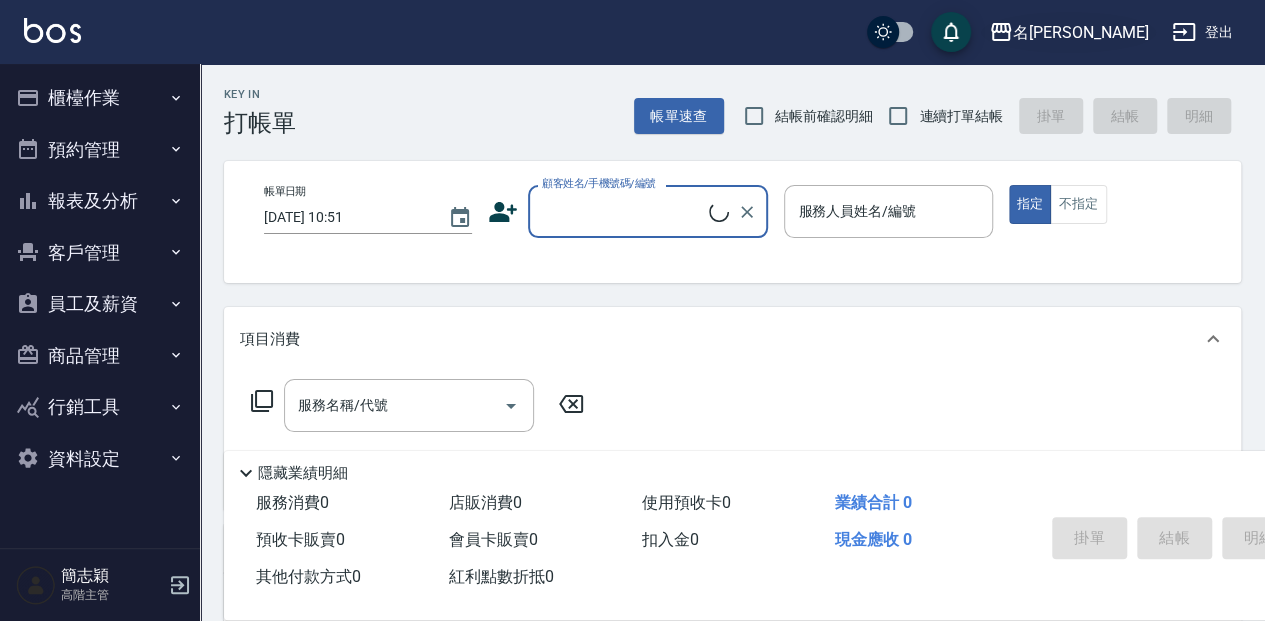 click on "名[PERSON_NAME]" at bounding box center (1080, 32) 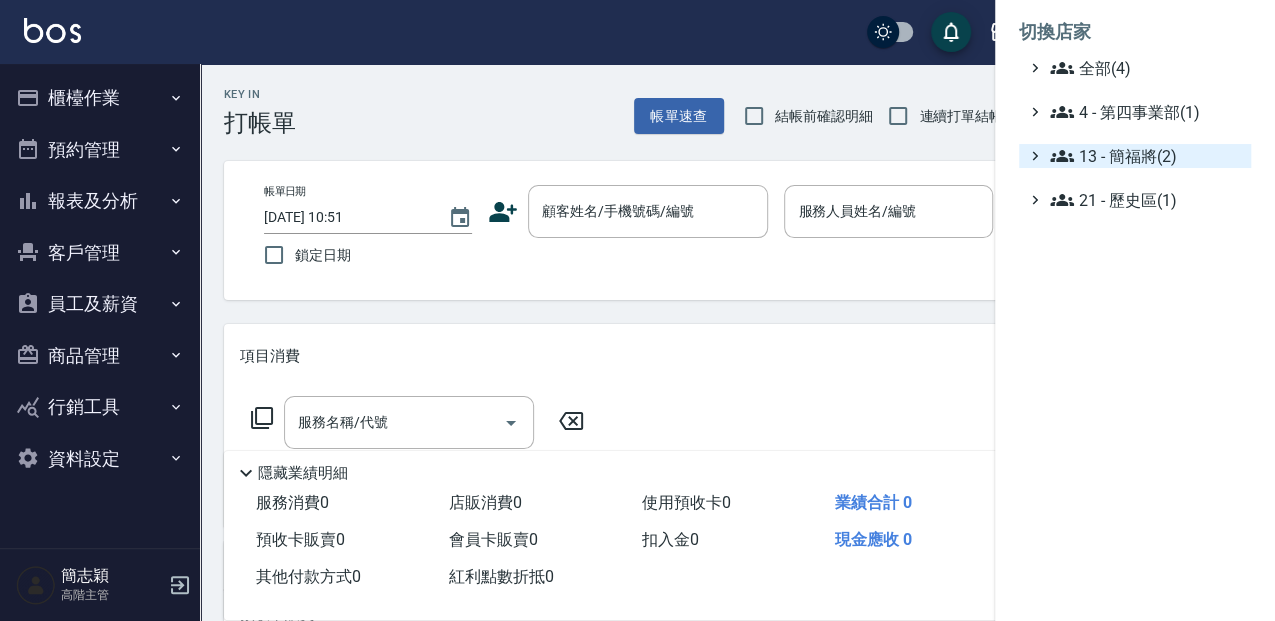 click 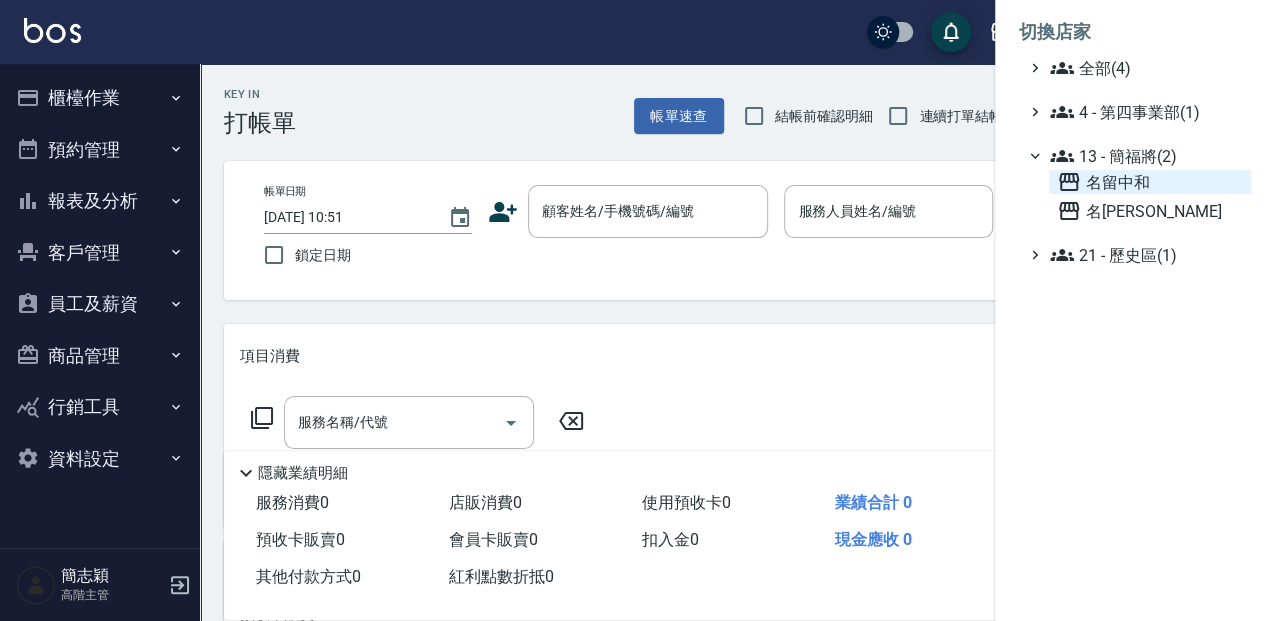 click 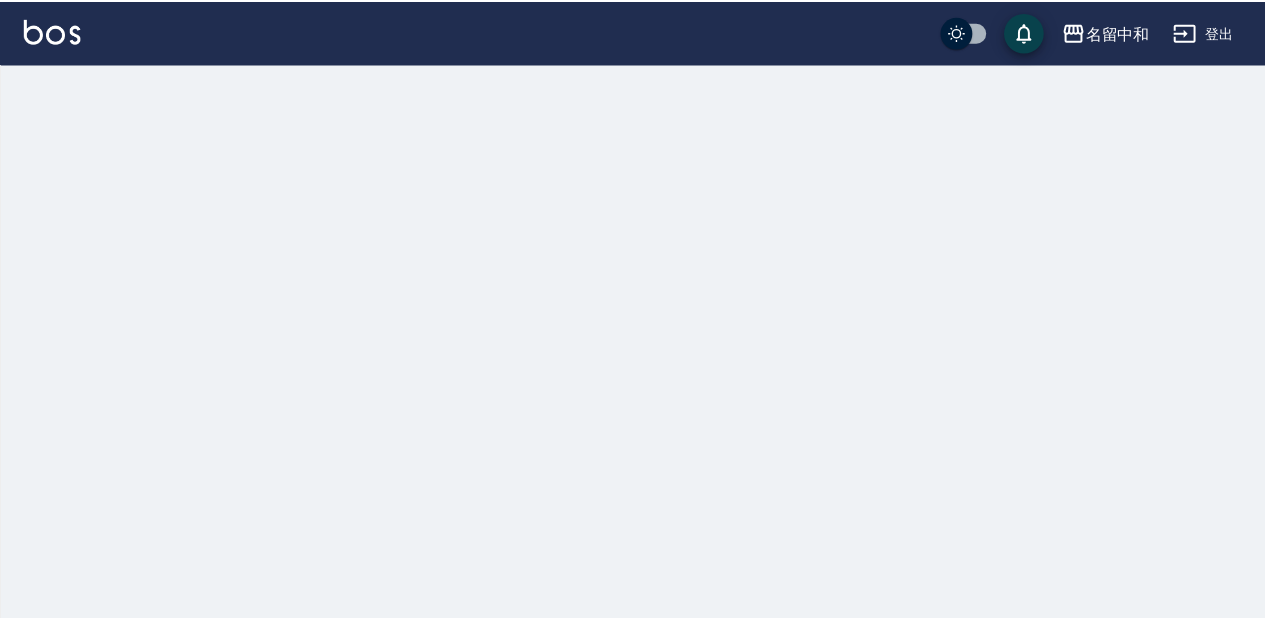 scroll, scrollTop: 0, scrollLeft: 0, axis: both 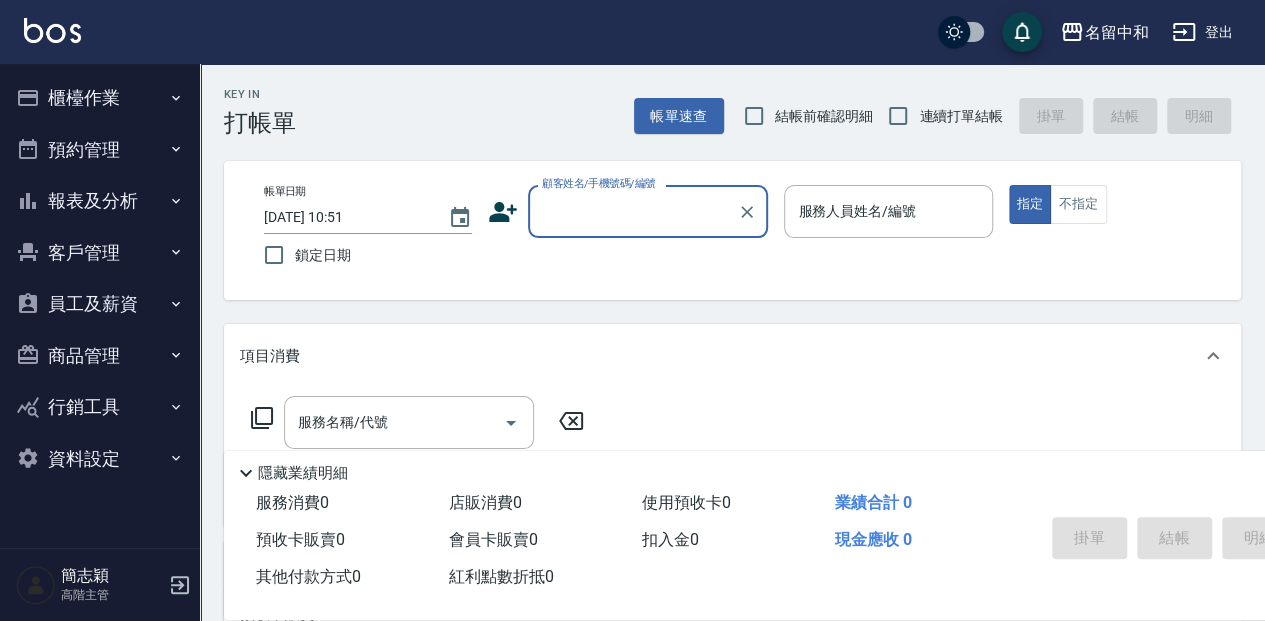 click on "櫃檯作業" at bounding box center [100, 98] 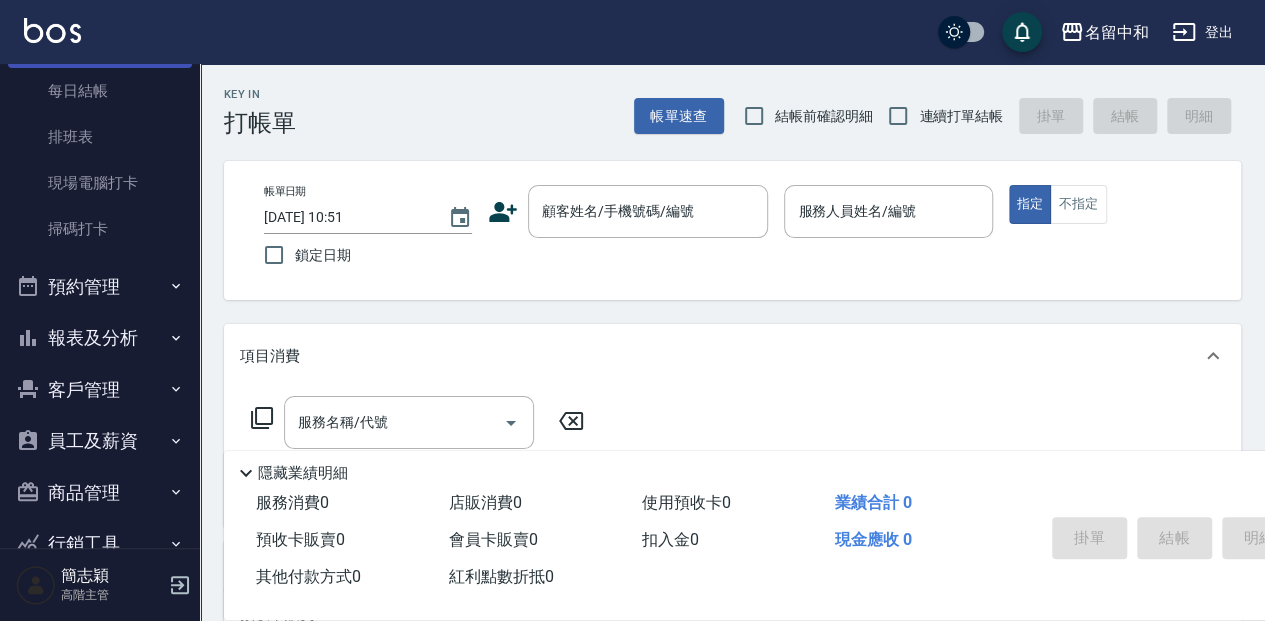 scroll, scrollTop: 466, scrollLeft: 0, axis: vertical 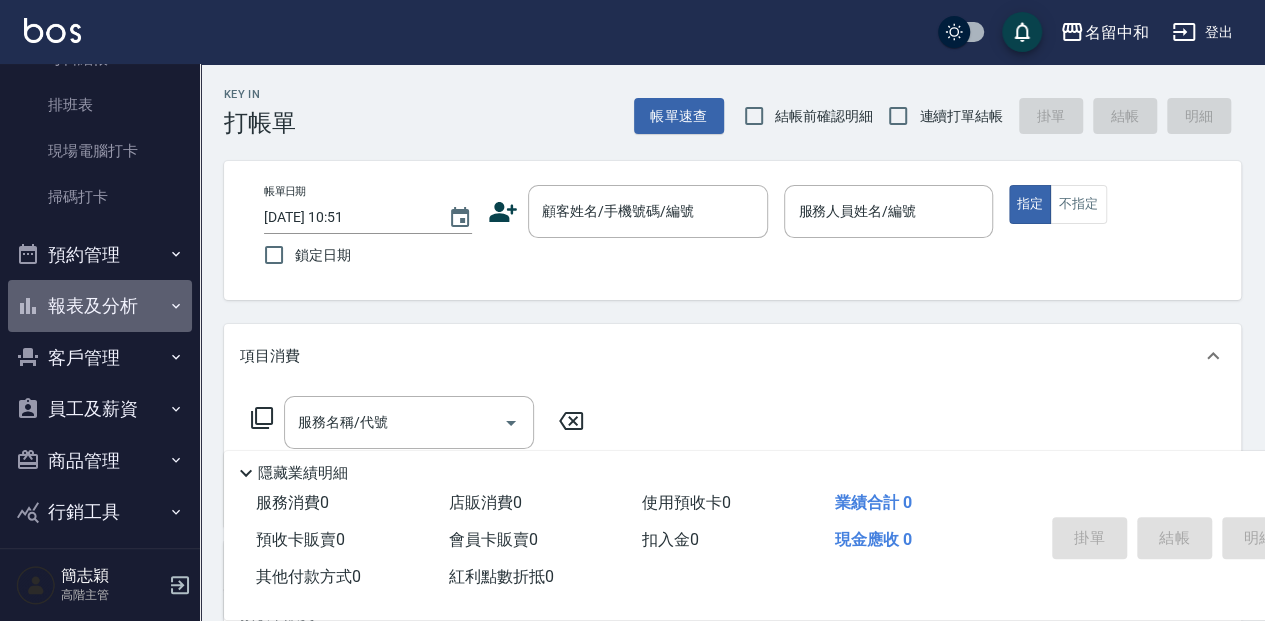 click on "報表及分析" at bounding box center (100, 306) 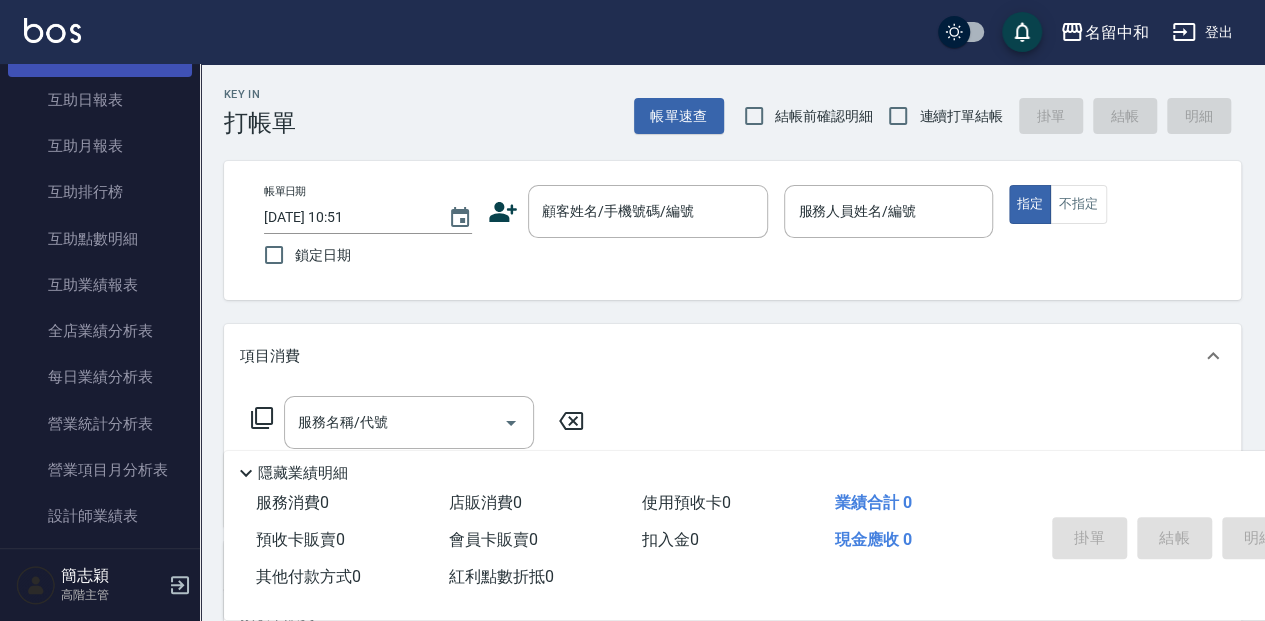 scroll, scrollTop: 1000, scrollLeft: 0, axis: vertical 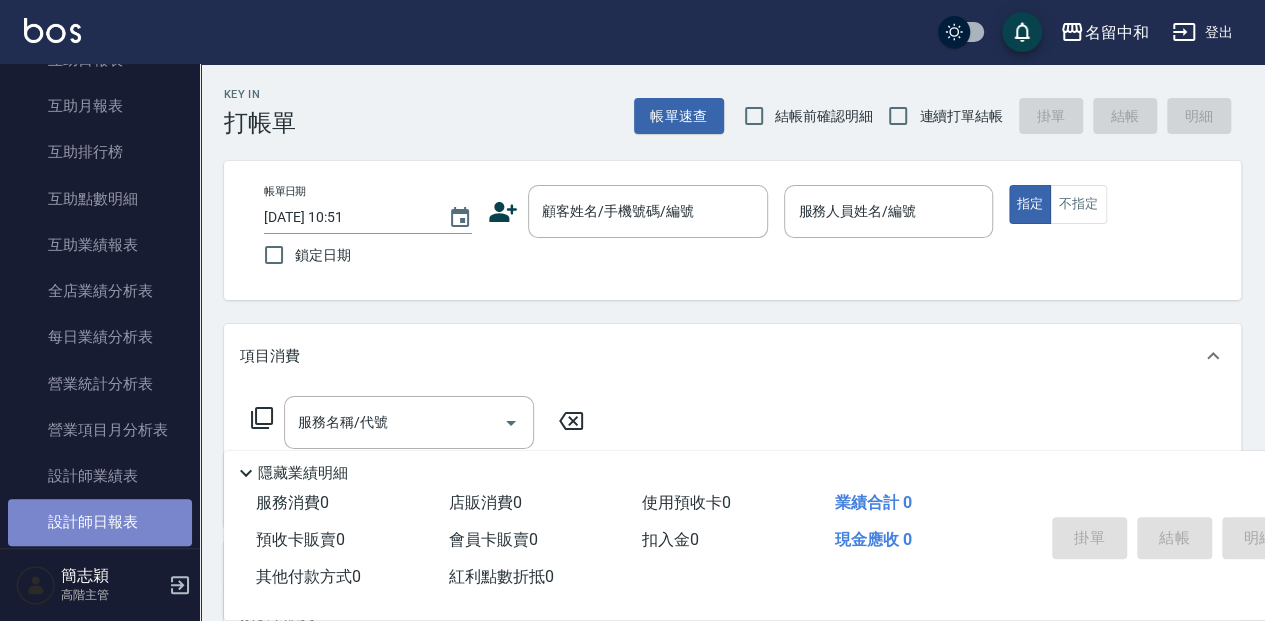drag, startPoint x: 121, startPoint y: 518, endPoint x: 120, endPoint y: 508, distance: 10.049875 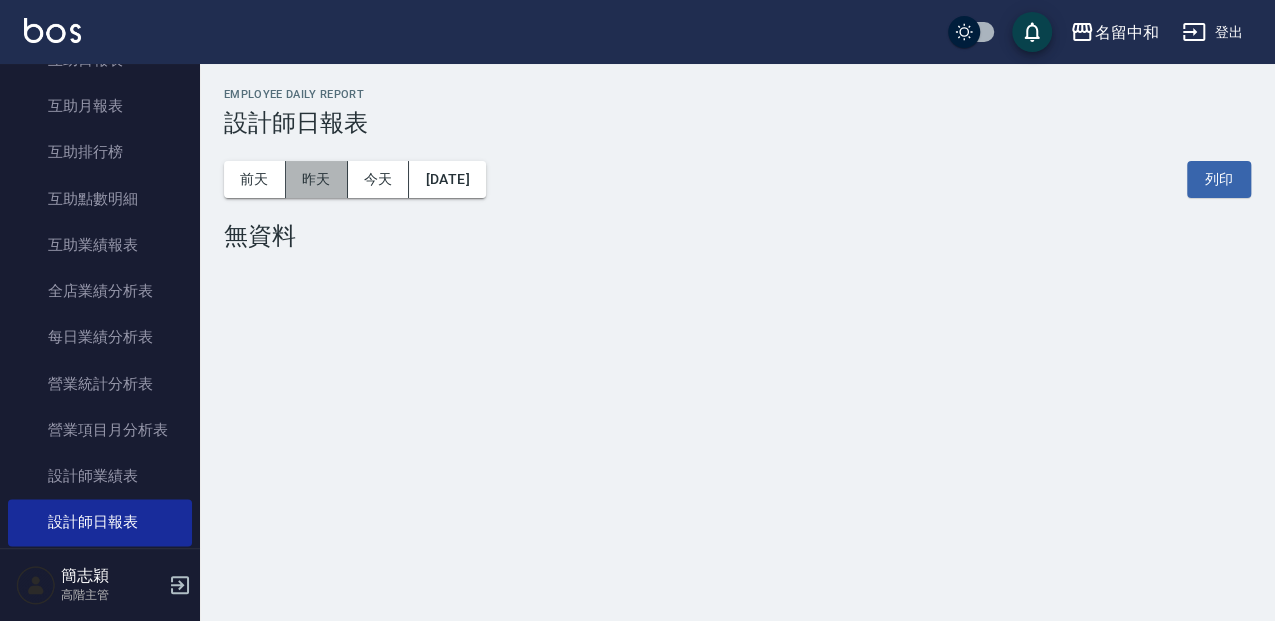 click on "昨天" at bounding box center [317, 179] 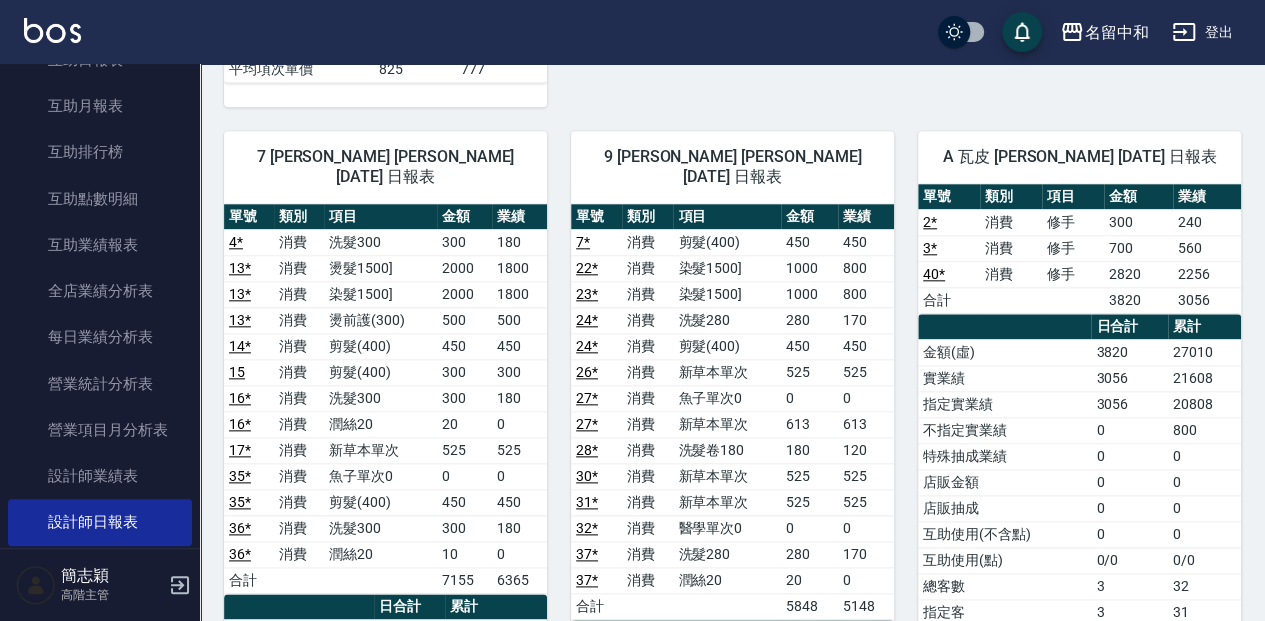 scroll, scrollTop: 1000, scrollLeft: 0, axis: vertical 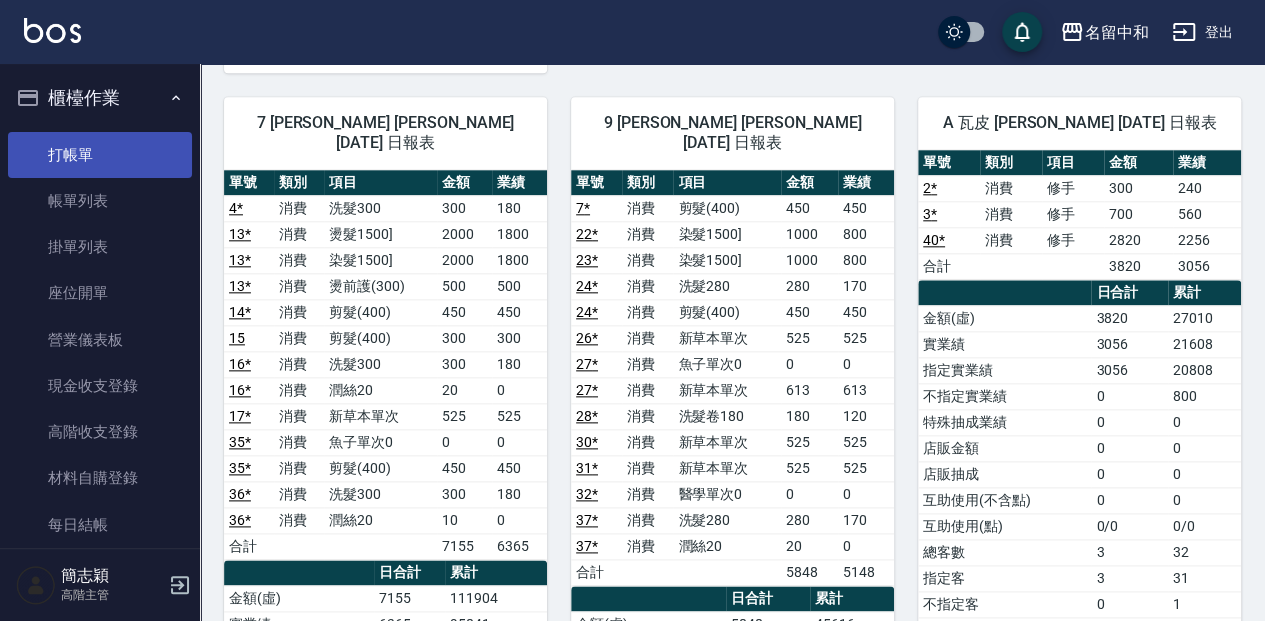 click on "打帳單" at bounding box center [100, 155] 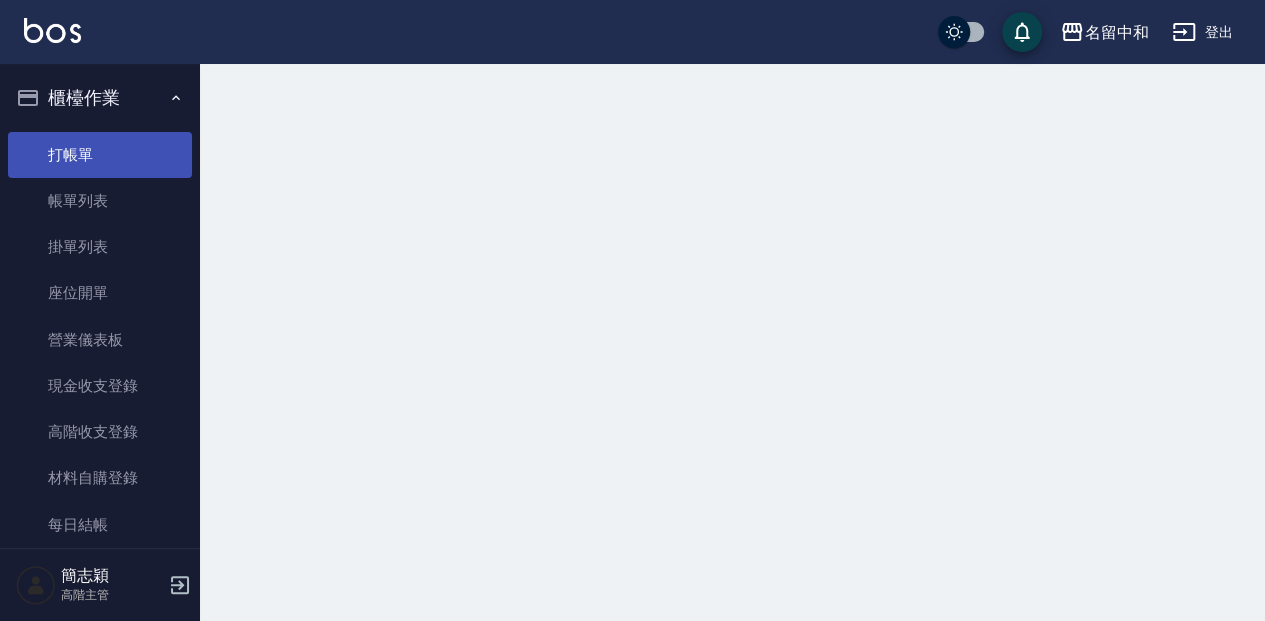 scroll, scrollTop: 0, scrollLeft: 0, axis: both 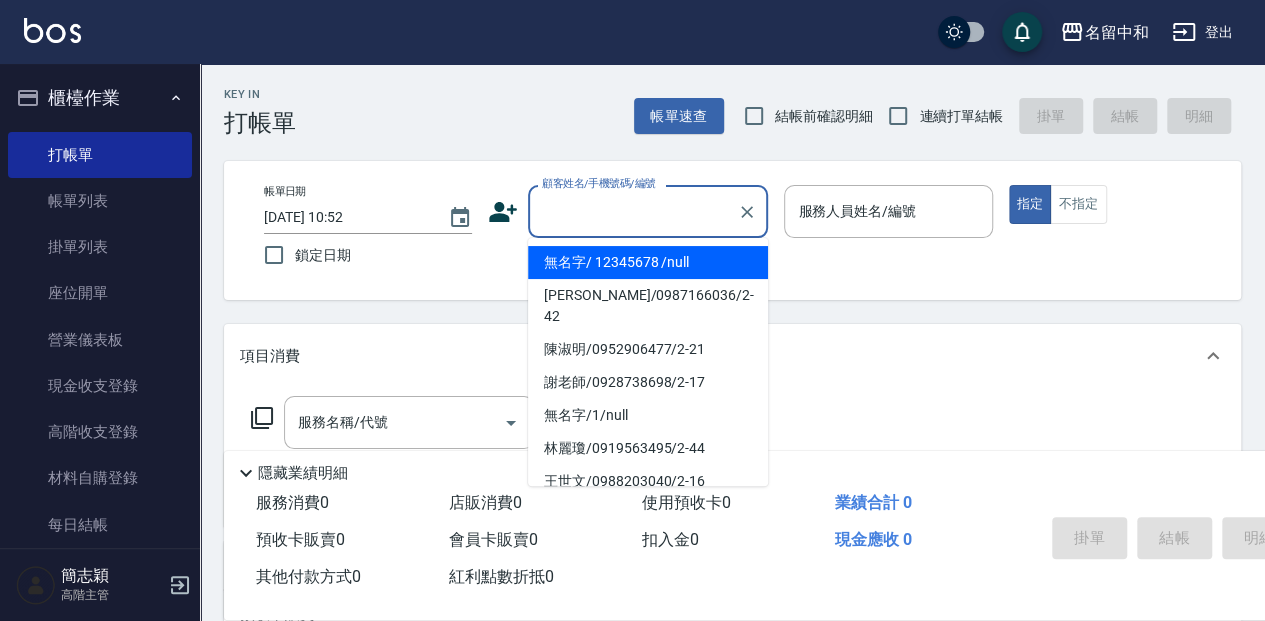 click on "顧客姓名/手機號碼/編號" at bounding box center [633, 211] 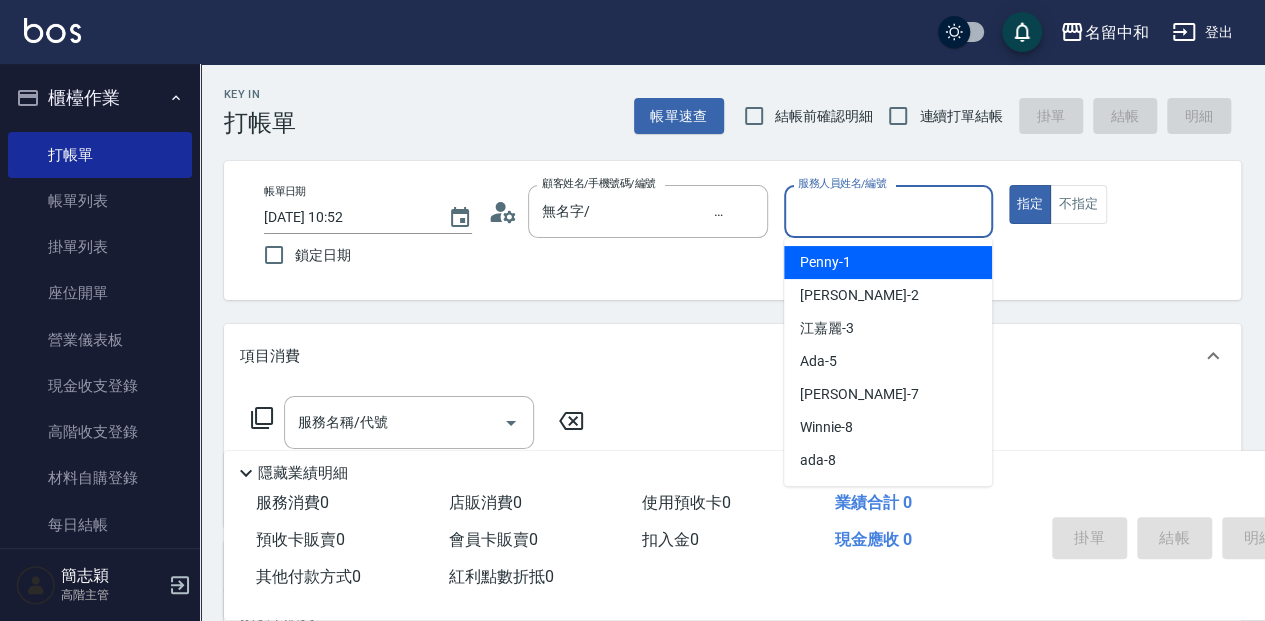 click on "服務人員姓名/編號" at bounding box center (888, 211) 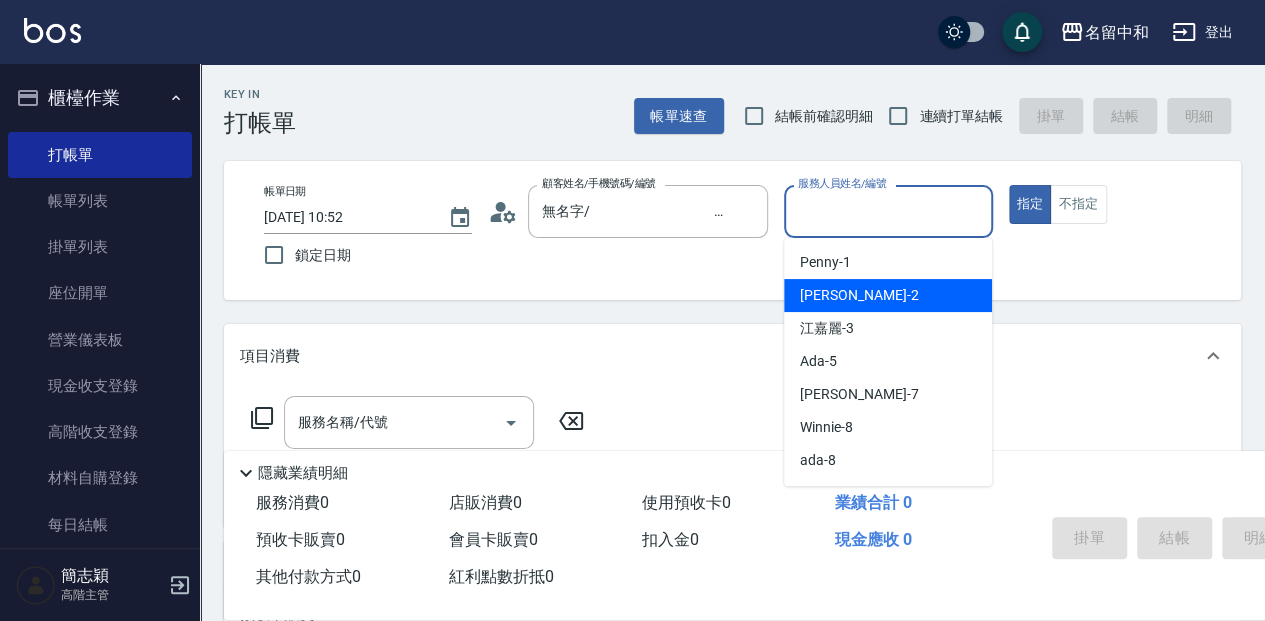 click on "Julie -2" at bounding box center (888, 295) 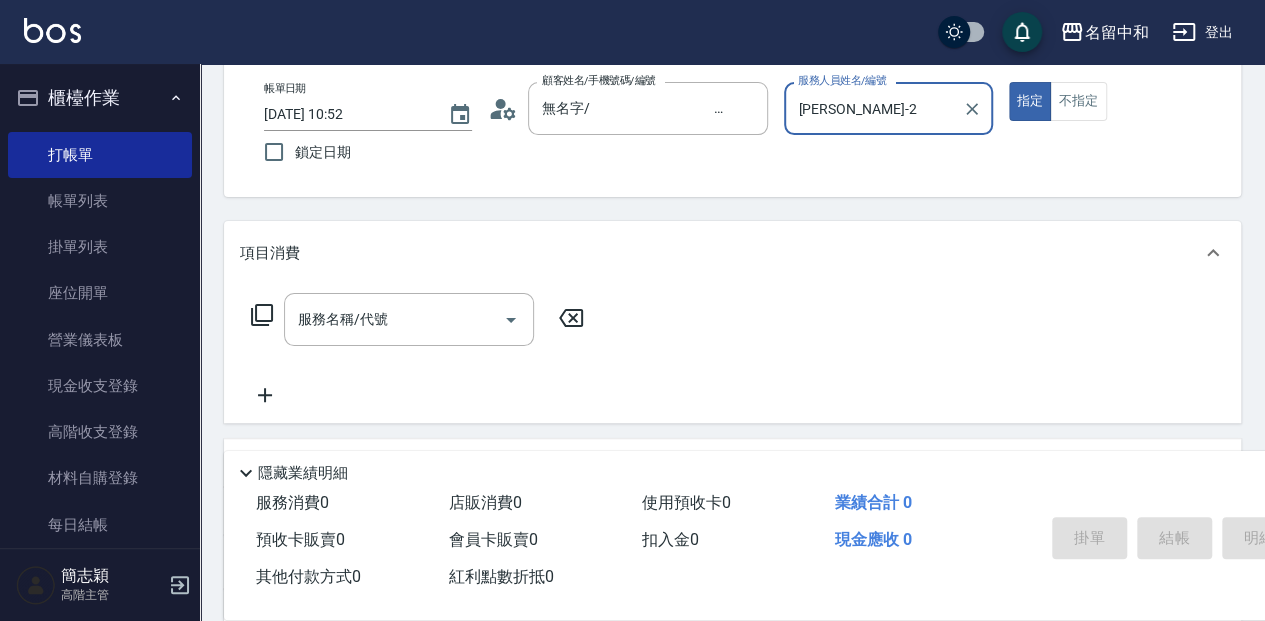 scroll, scrollTop: 200, scrollLeft: 0, axis: vertical 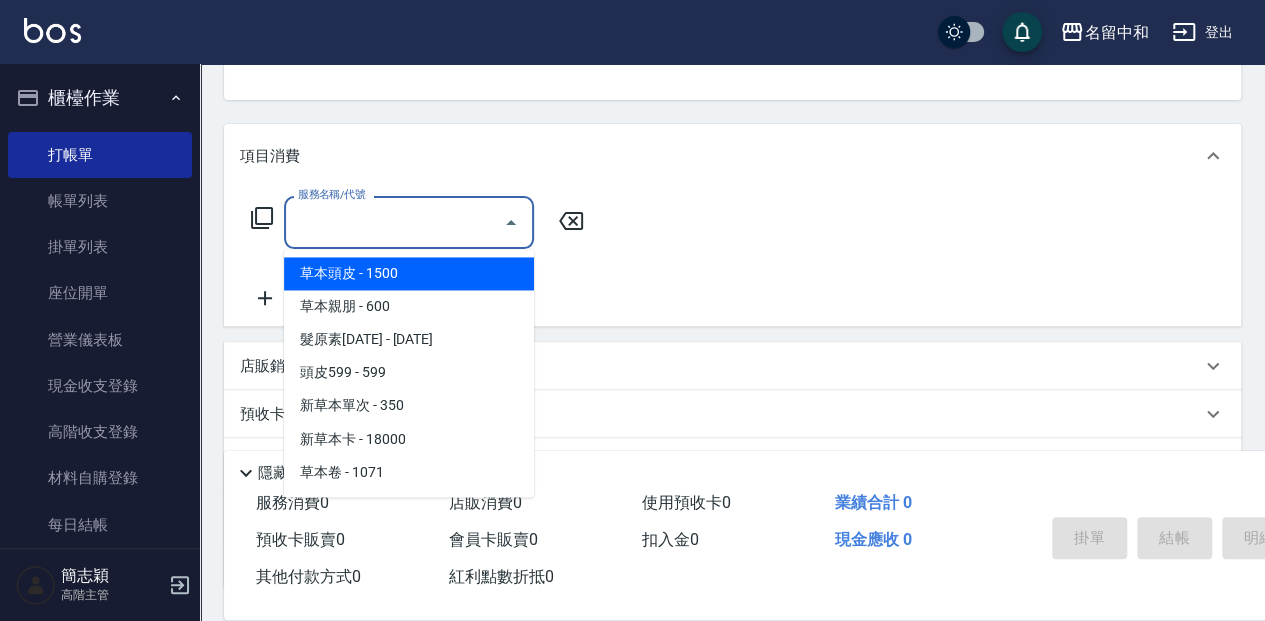 click on "服務名稱/代號" at bounding box center [394, 222] 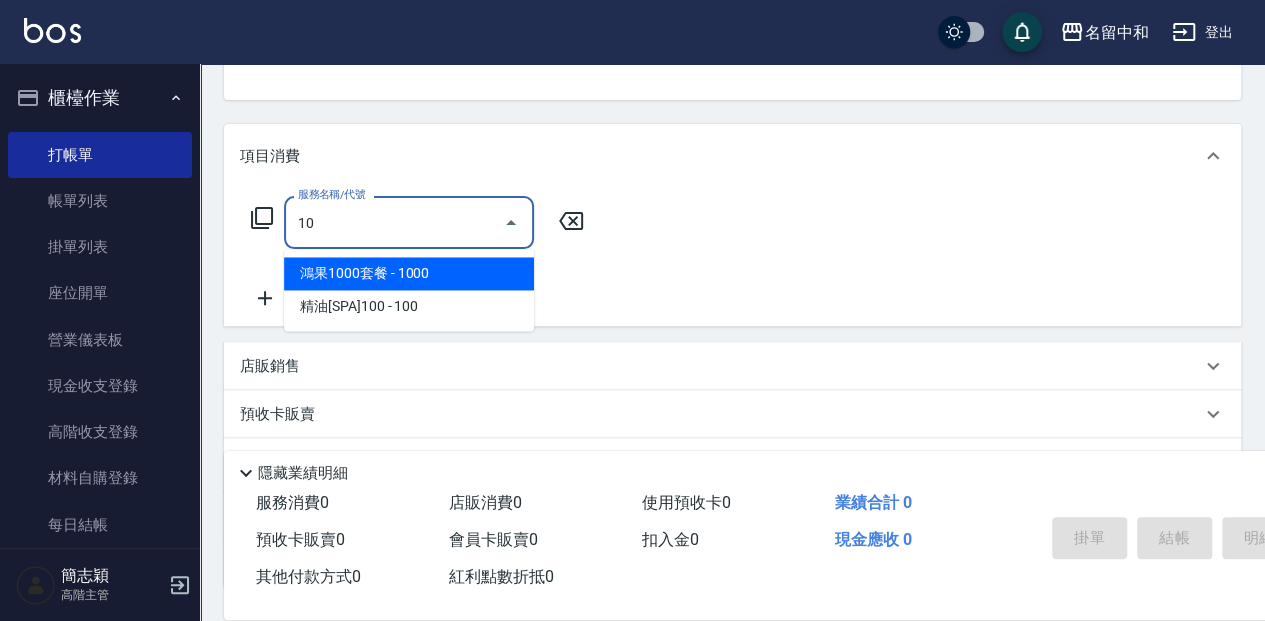 type on "105" 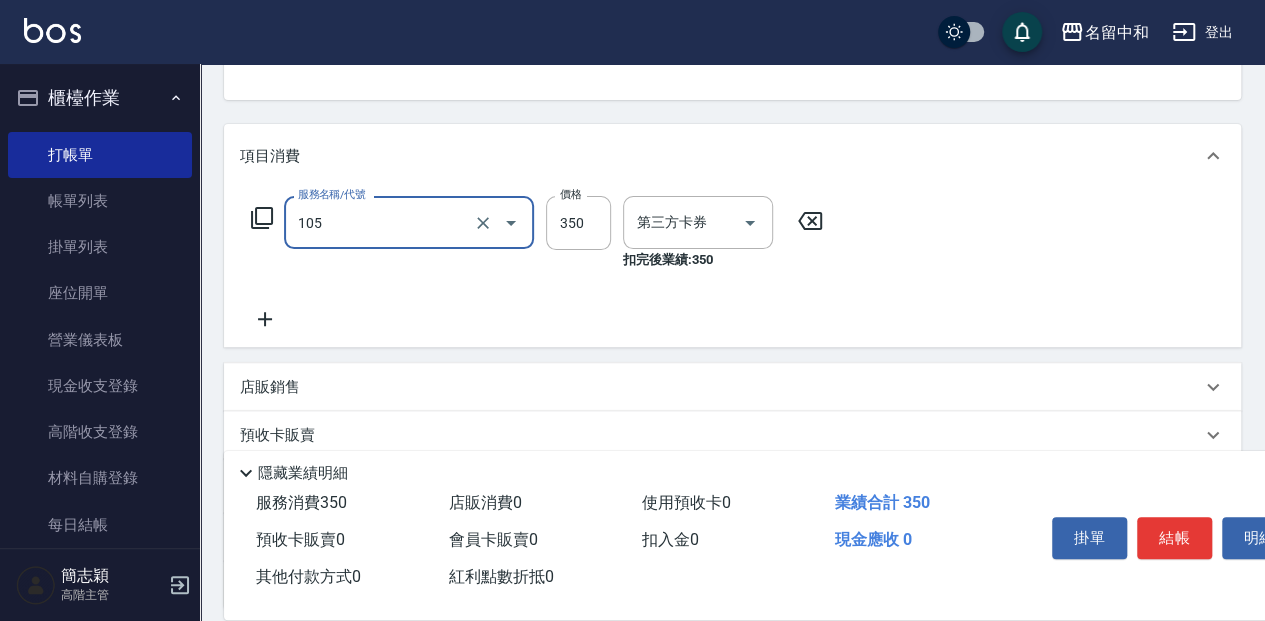 type on "舊有卡券" 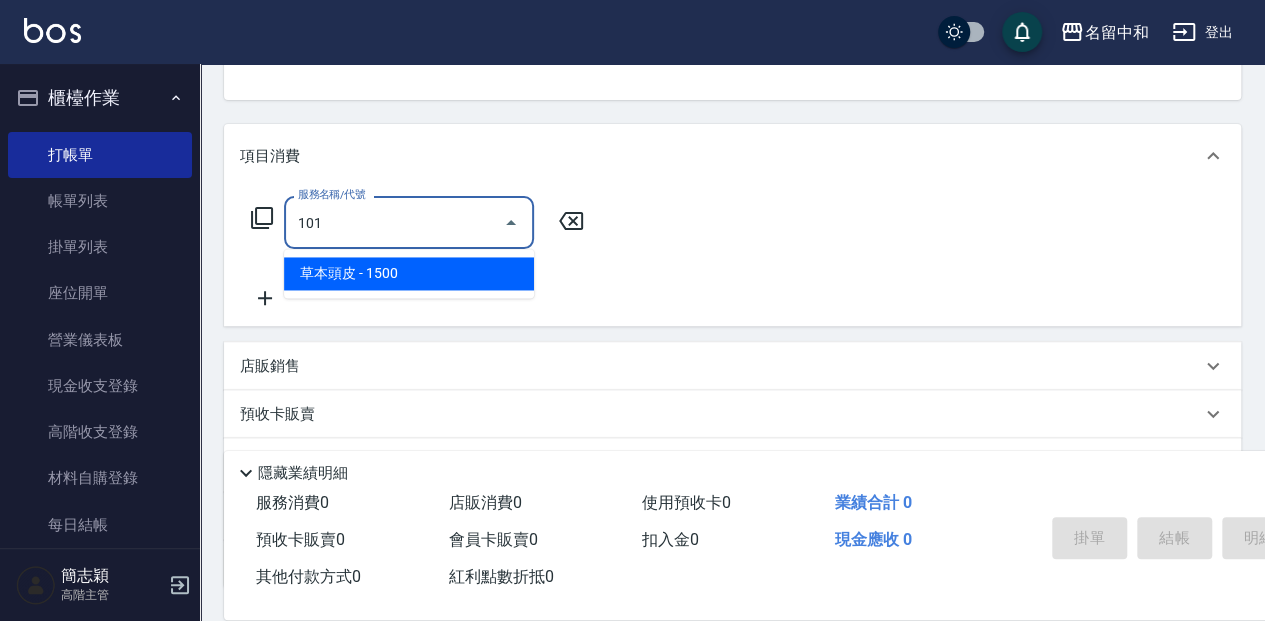 click on "草本頭皮 - 1500" at bounding box center (409, 273) 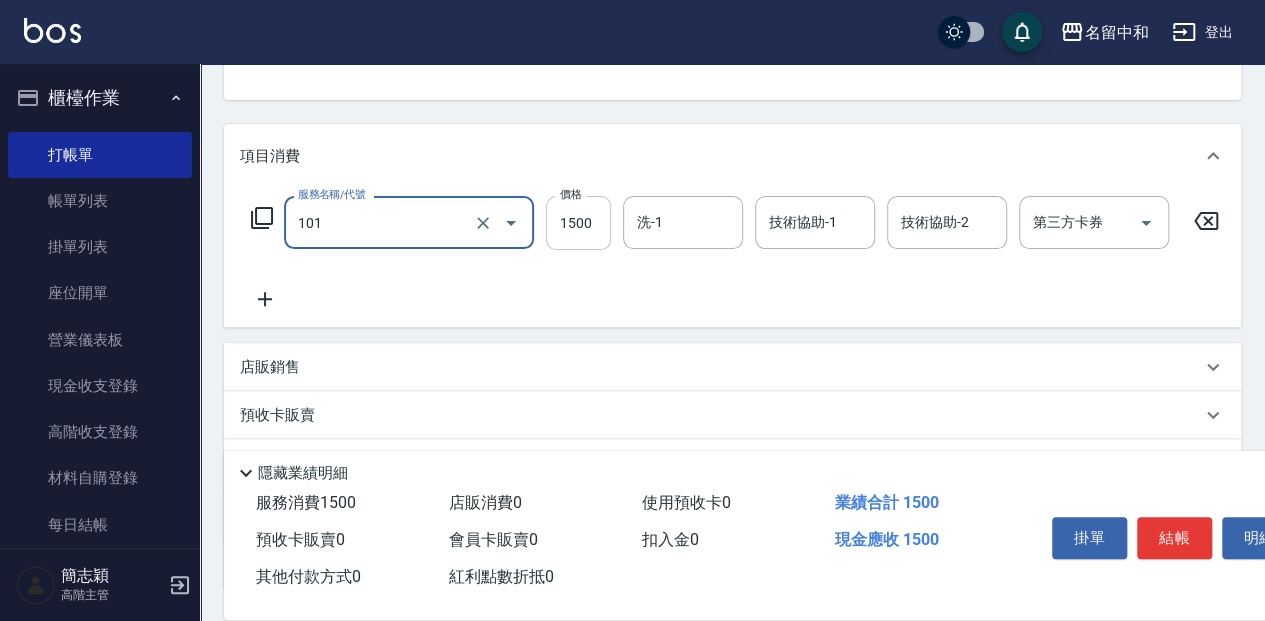 type on "草本頭皮(101)" 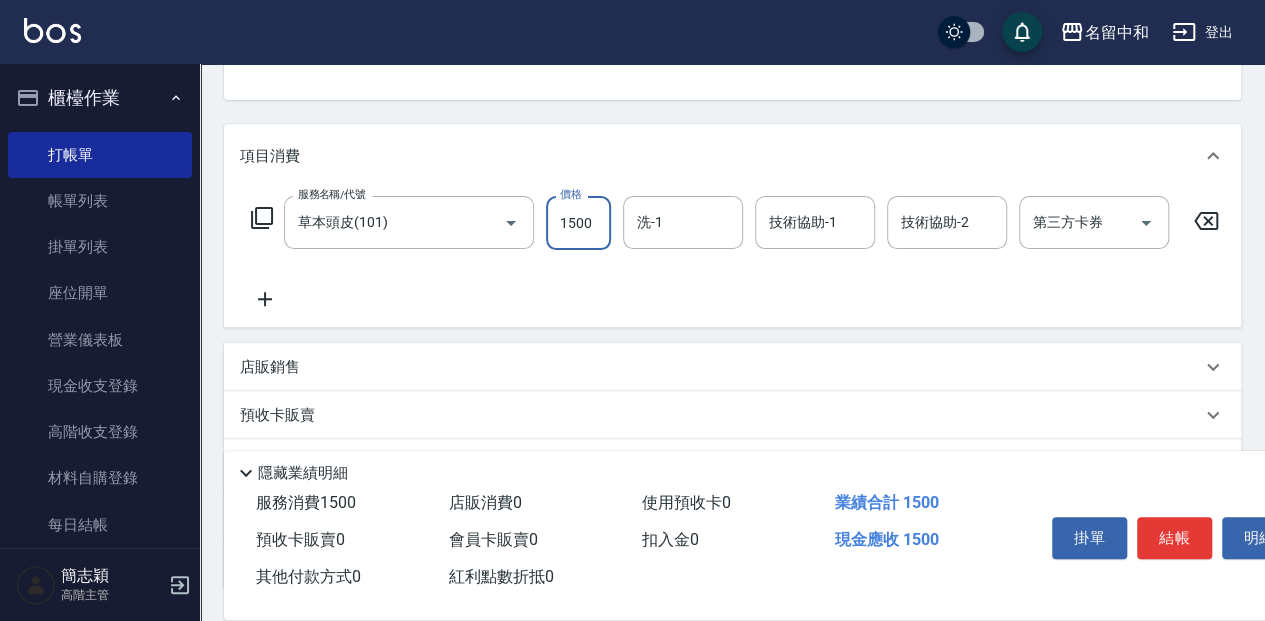 click on "1500" at bounding box center [578, 223] 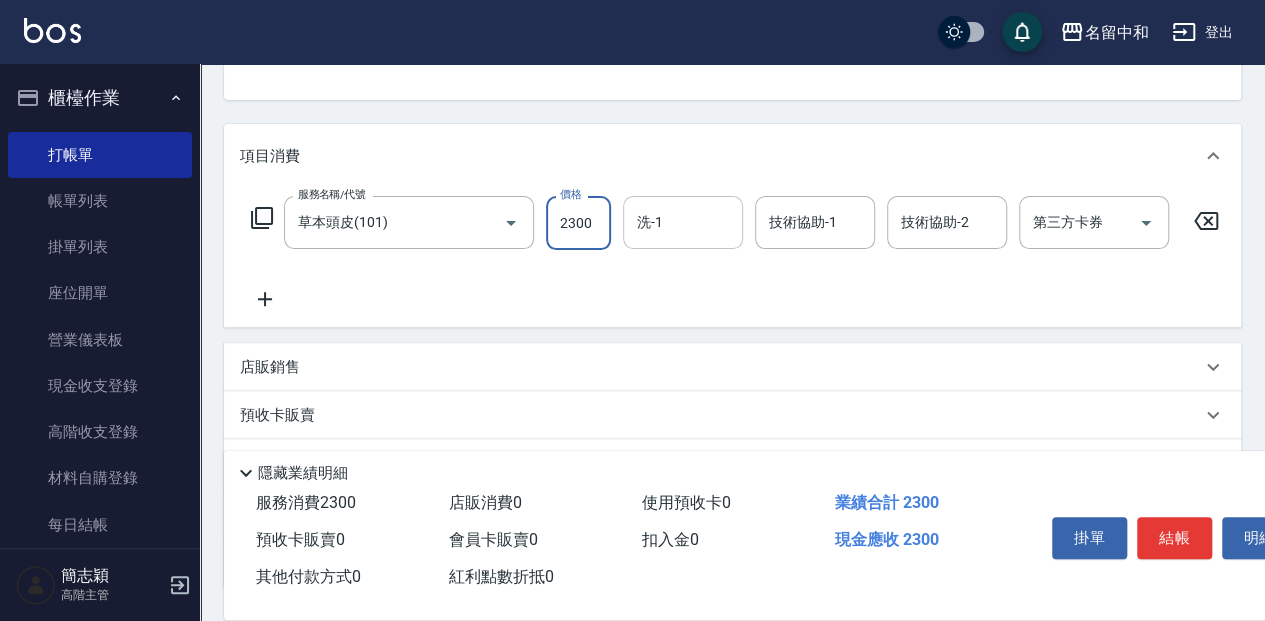 type on "2300" 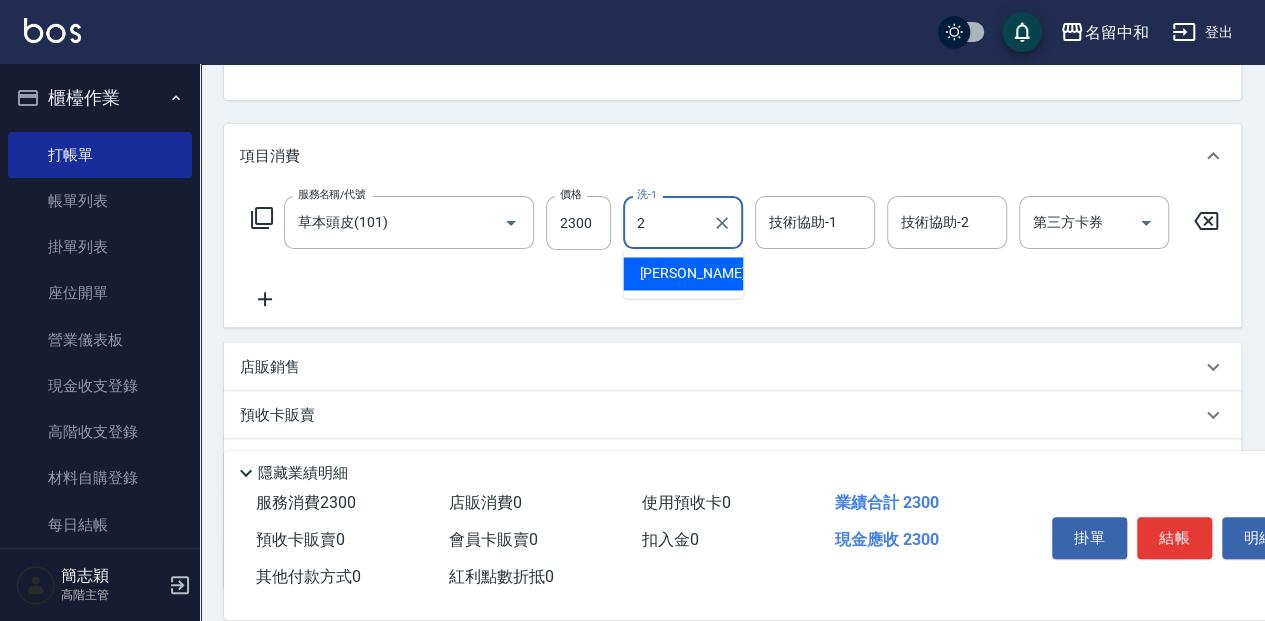 drag, startPoint x: 680, startPoint y: 275, endPoint x: 784, endPoint y: 240, distance: 109.73149 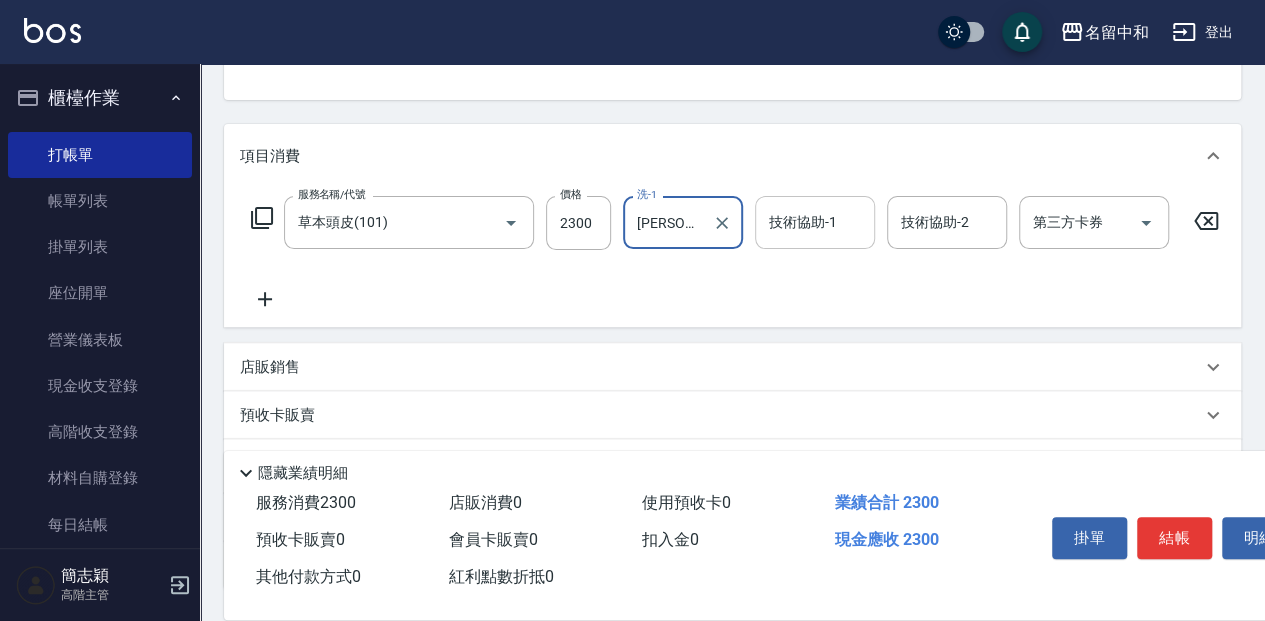 type on "Julie-2" 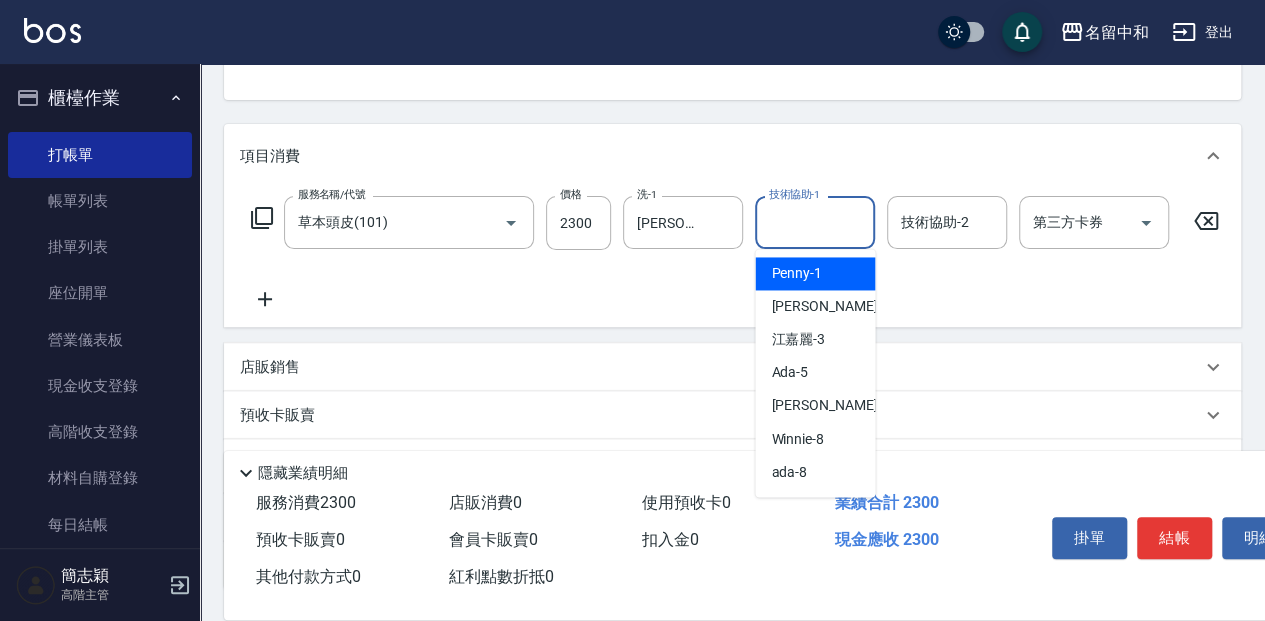 click on "技術協助-1 技術協助-1" at bounding box center [815, 222] 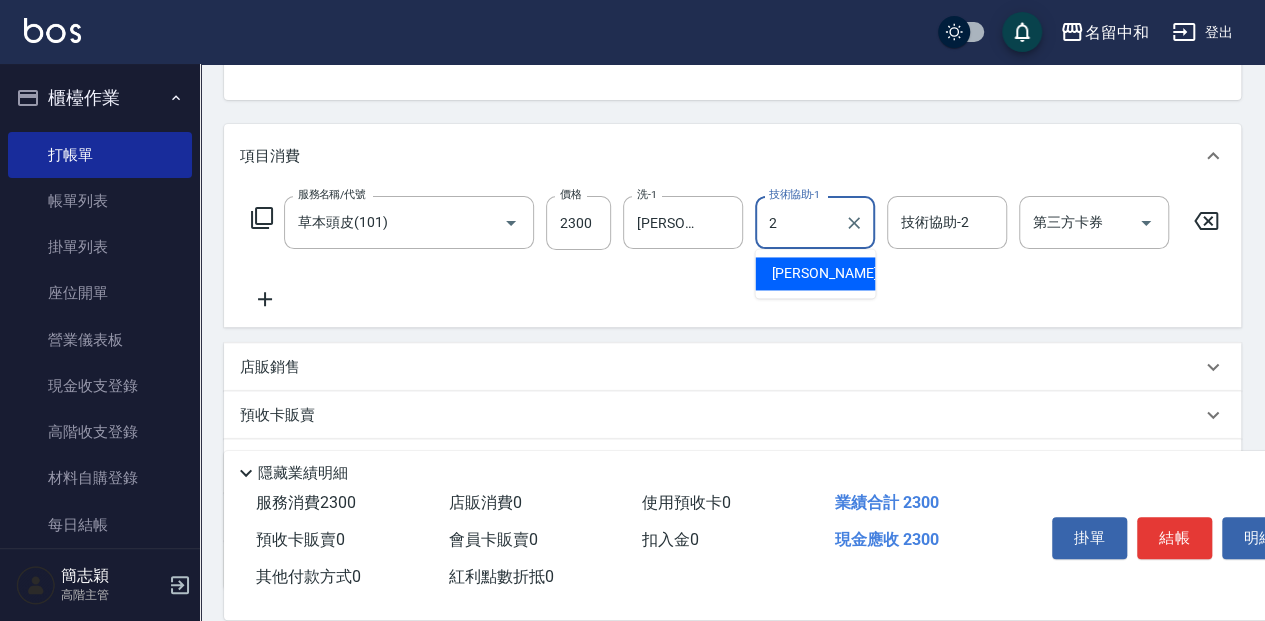 drag, startPoint x: 851, startPoint y: 280, endPoint x: 970, endPoint y: 219, distance: 133.7236 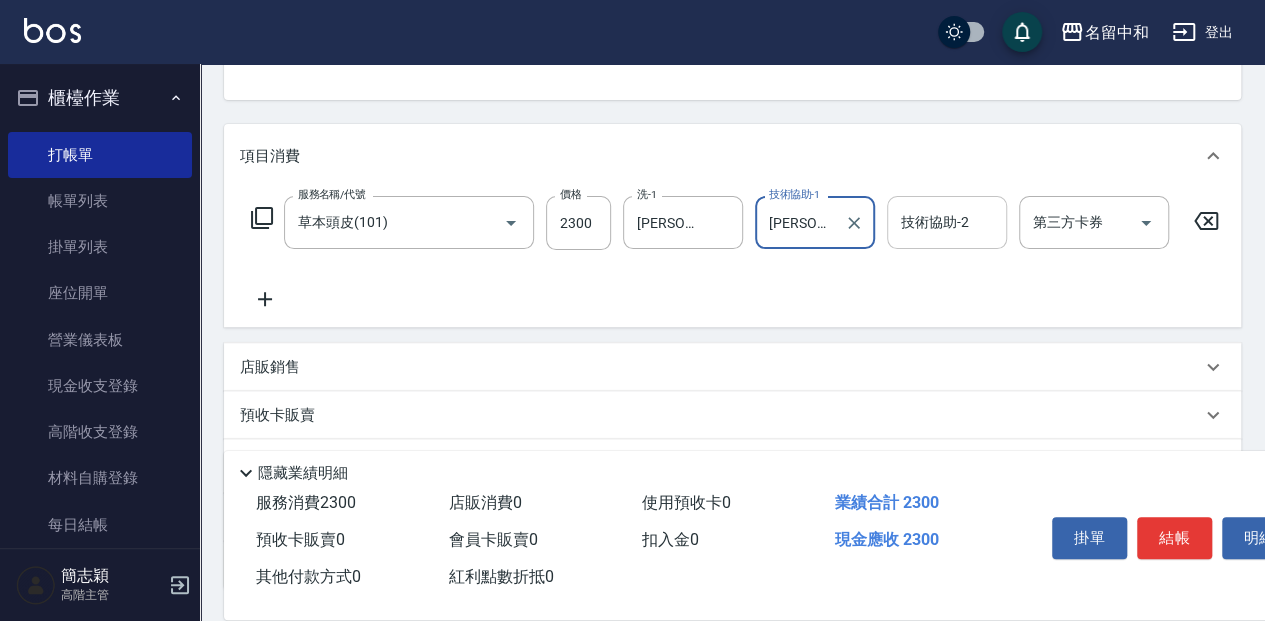 type on "Julie-2" 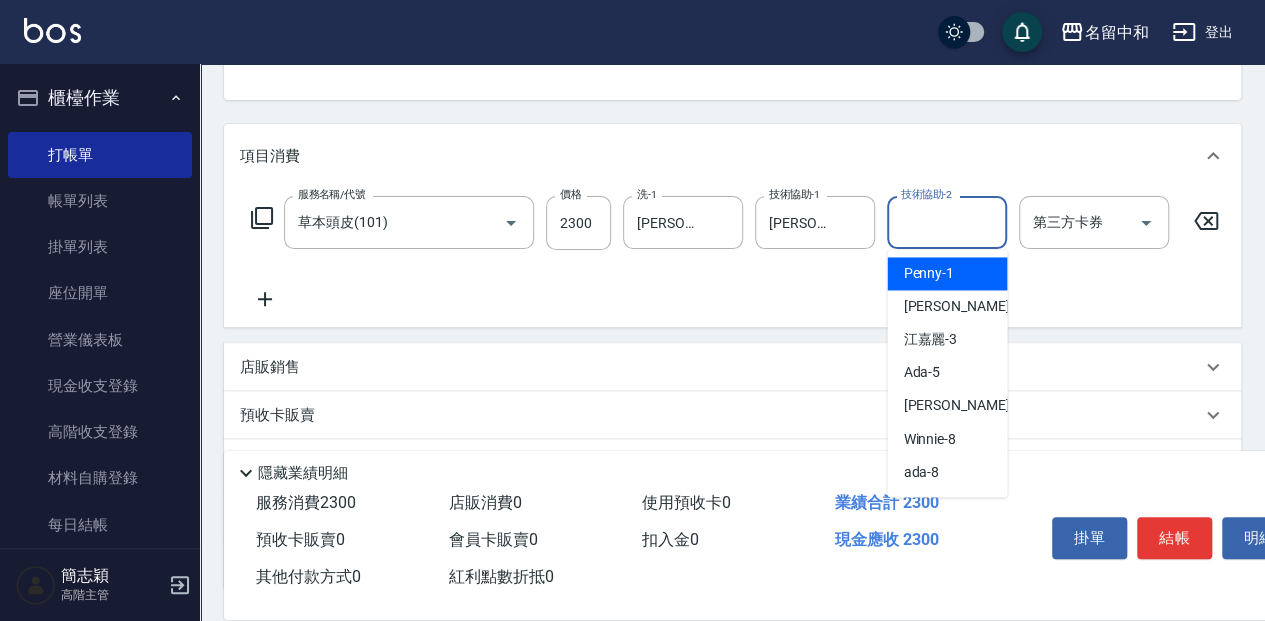 click on "技術協助-2" at bounding box center [947, 222] 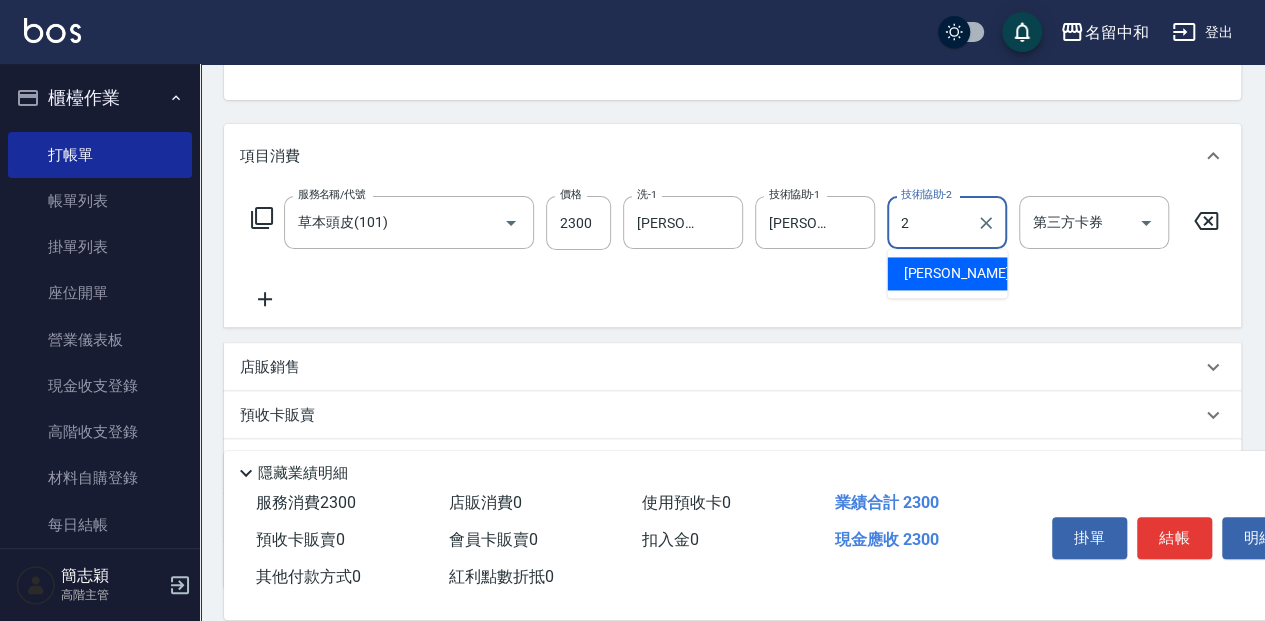 click on "Julie -2" at bounding box center (947, 273) 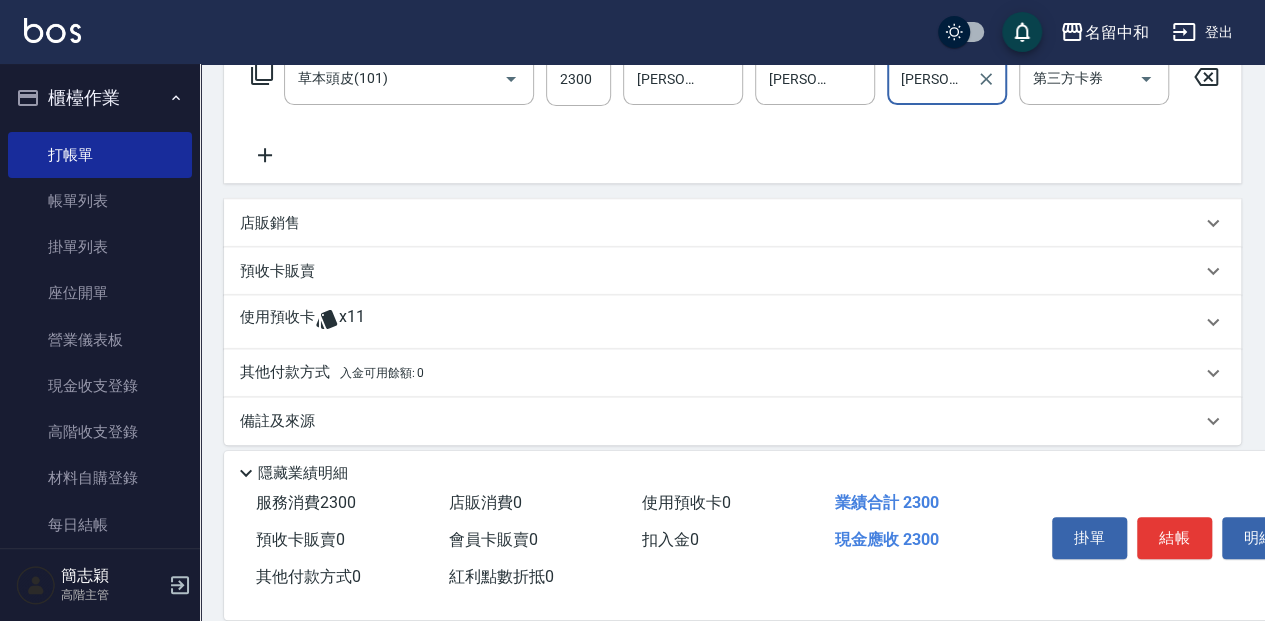 scroll, scrollTop: 367, scrollLeft: 0, axis: vertical 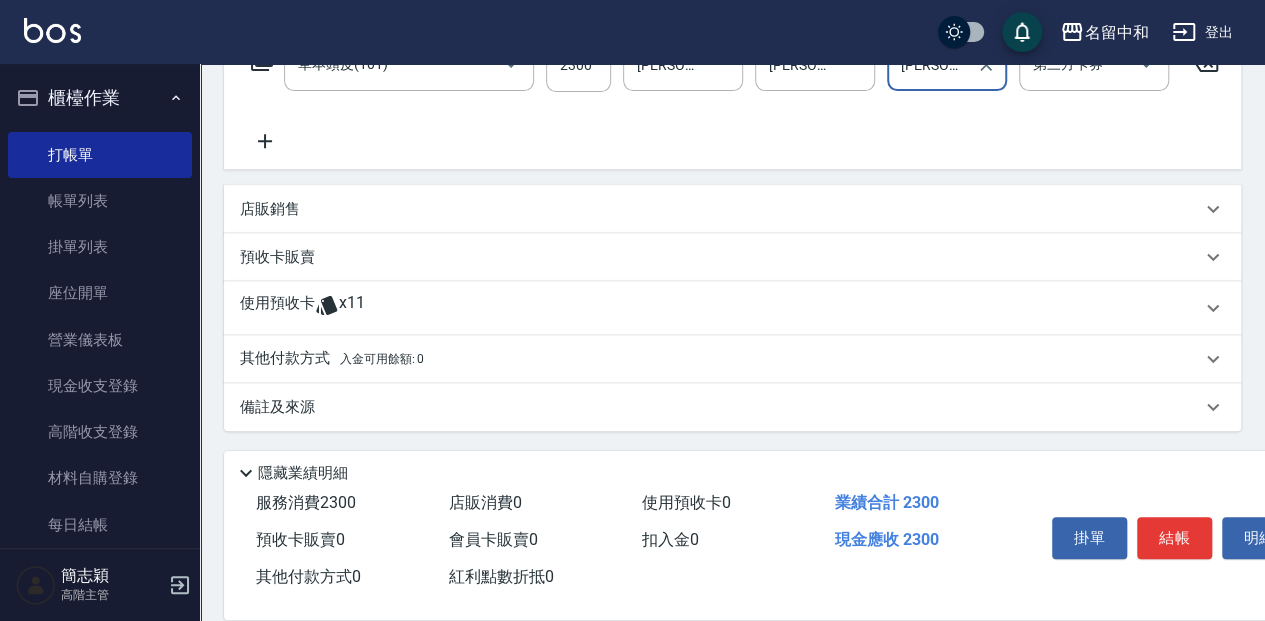 type on "Julie-2" 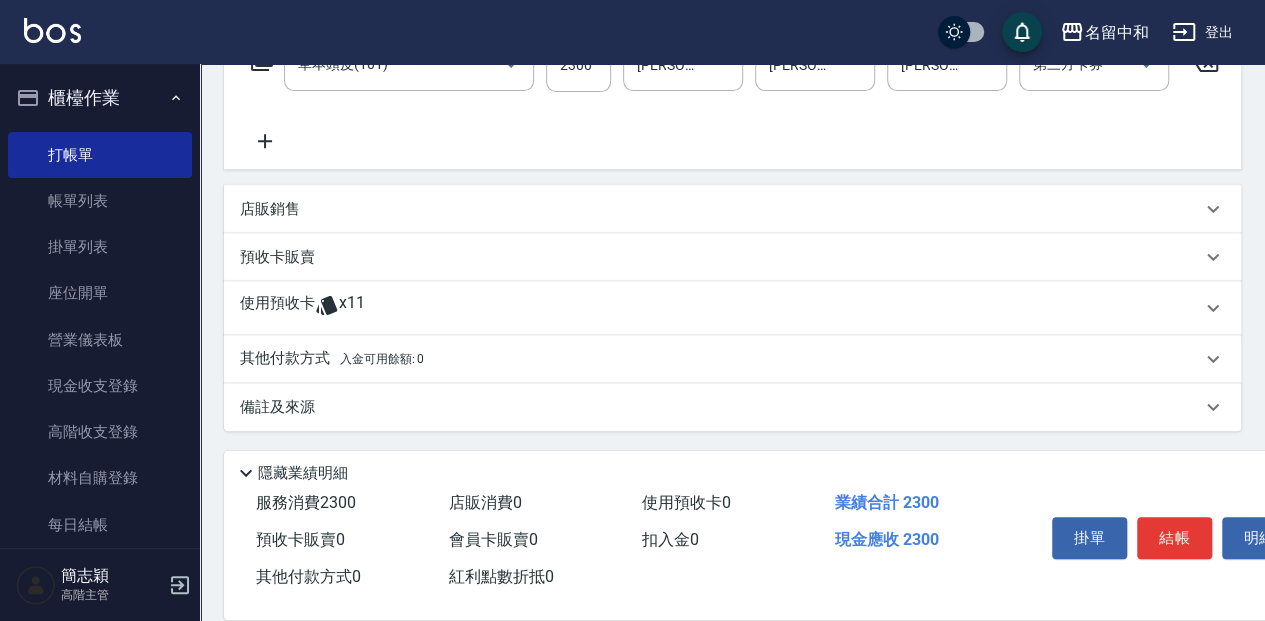click on "其他付款方式 入金可用餘額: 0" at bounding box center (332, 359) 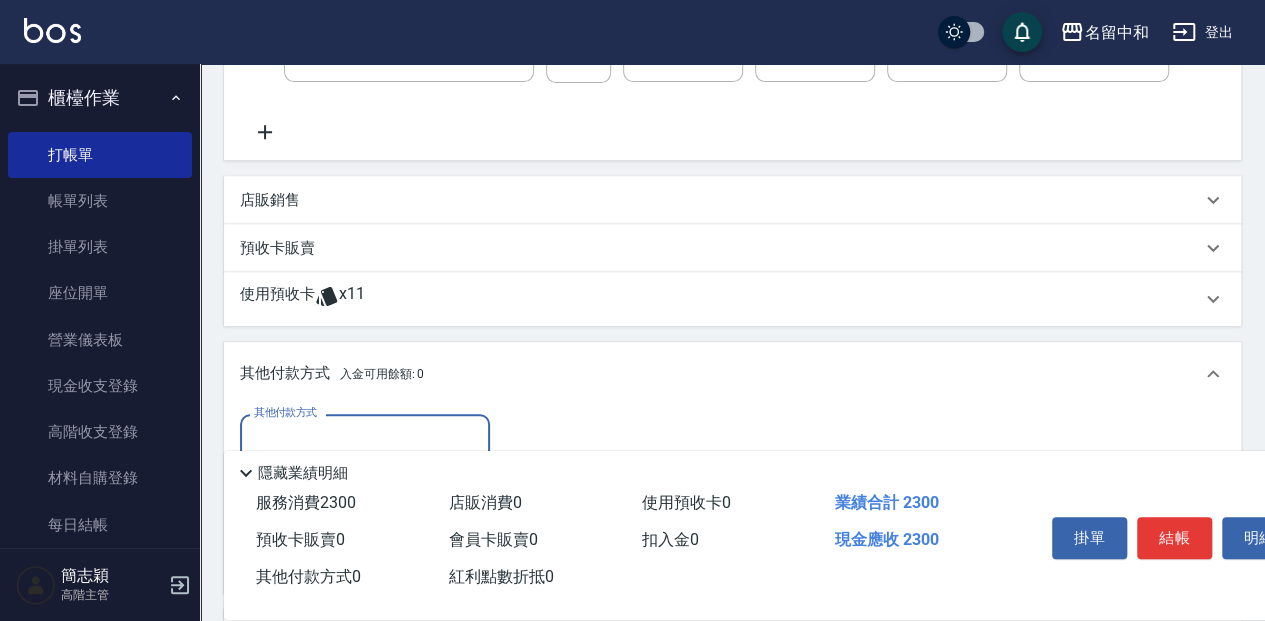 scroll, scrollTop: 0, scrollLeft: 0, axis: both 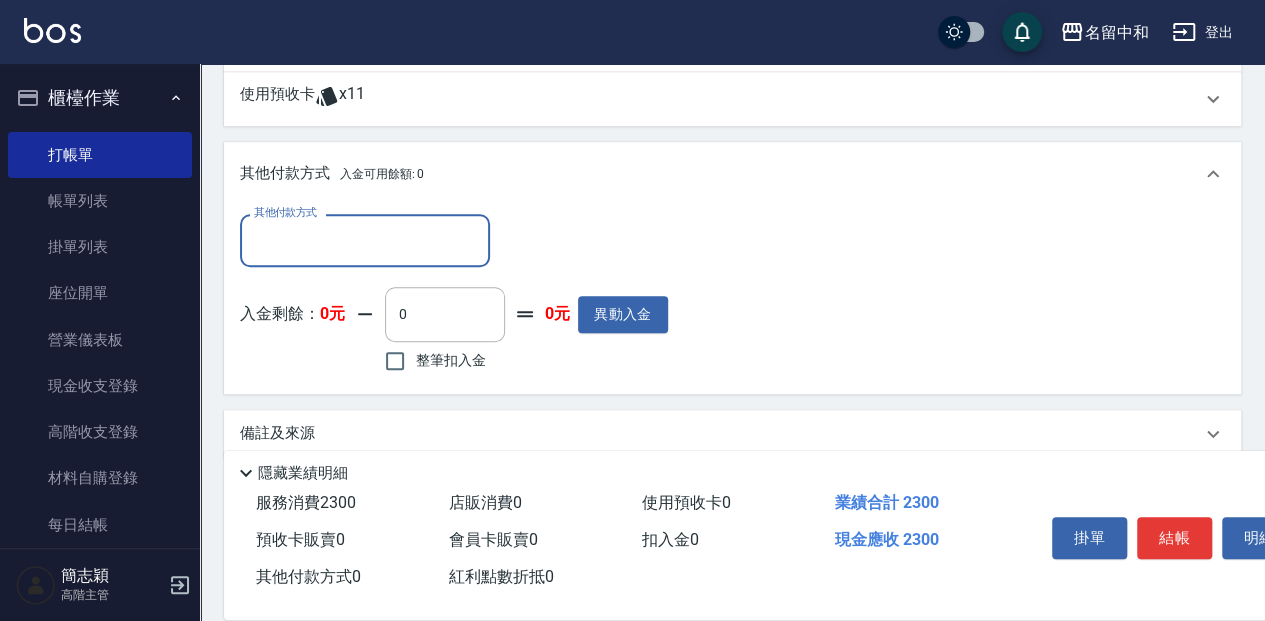 click on "其他付款方式" at bounding box center [365, 240] 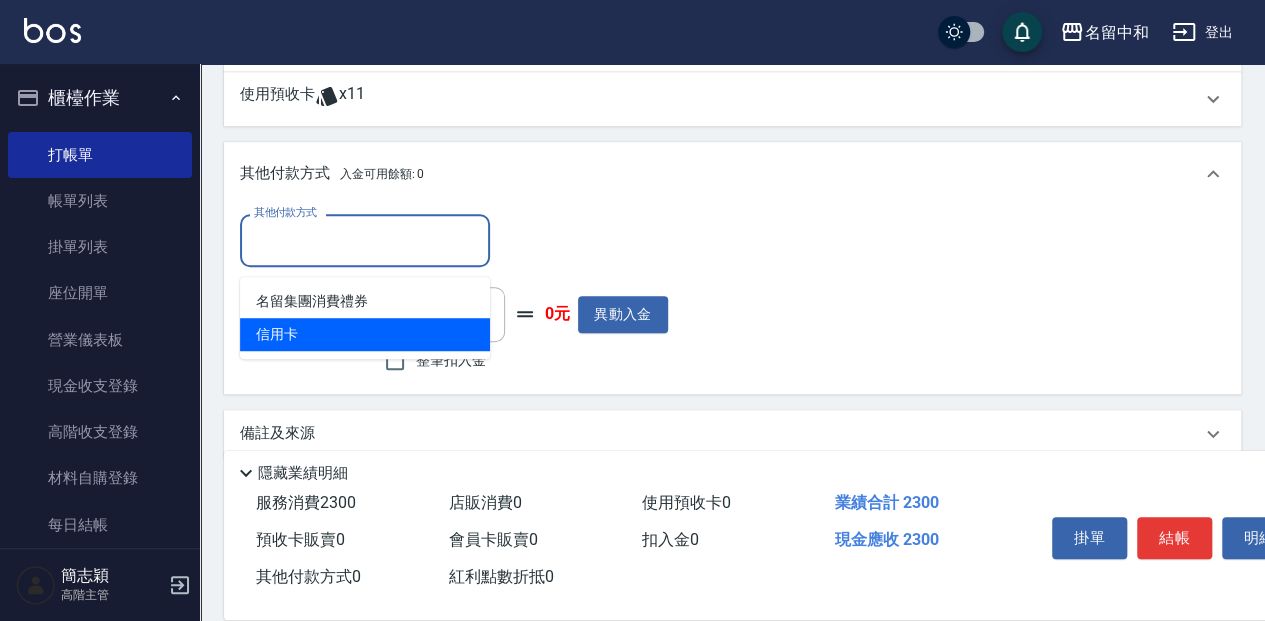 click on "信用卡" at bounding box center (365, 334) 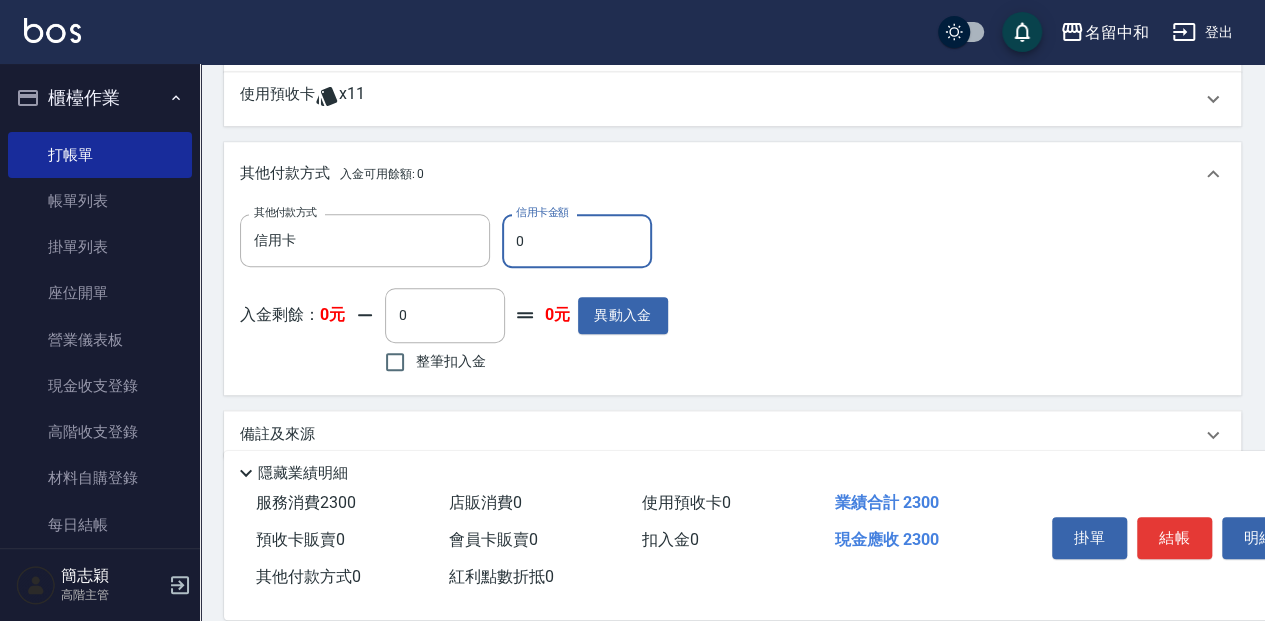 click on "0" at bounding box center (577, 241) 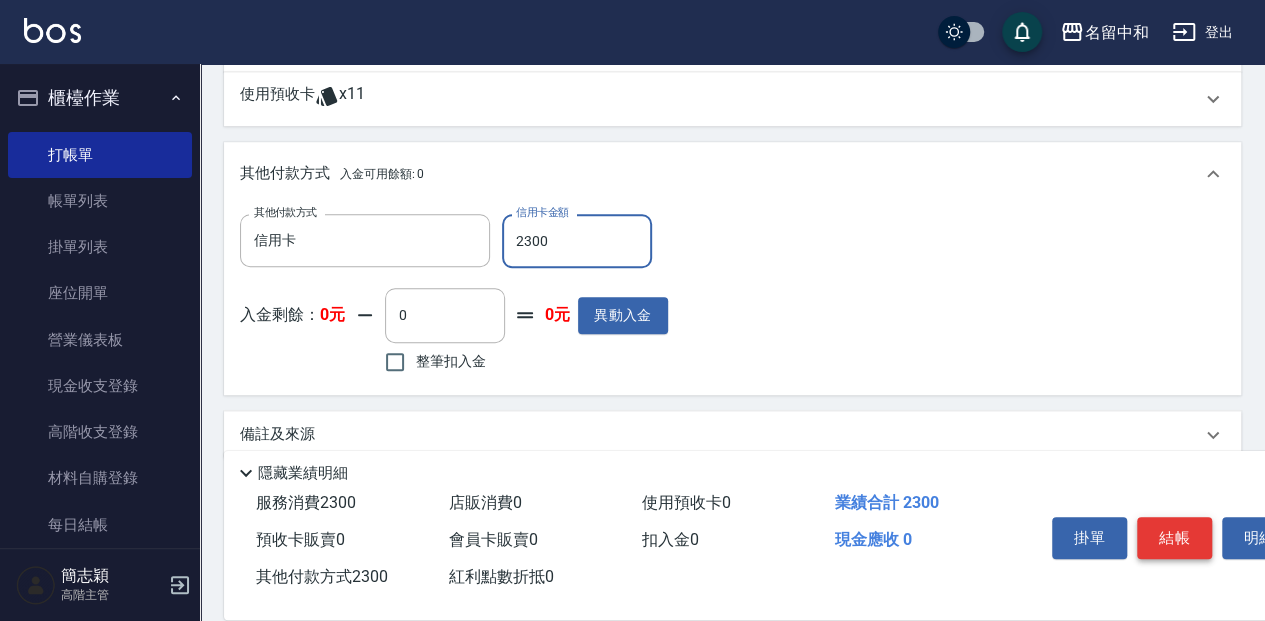 type on "2300" 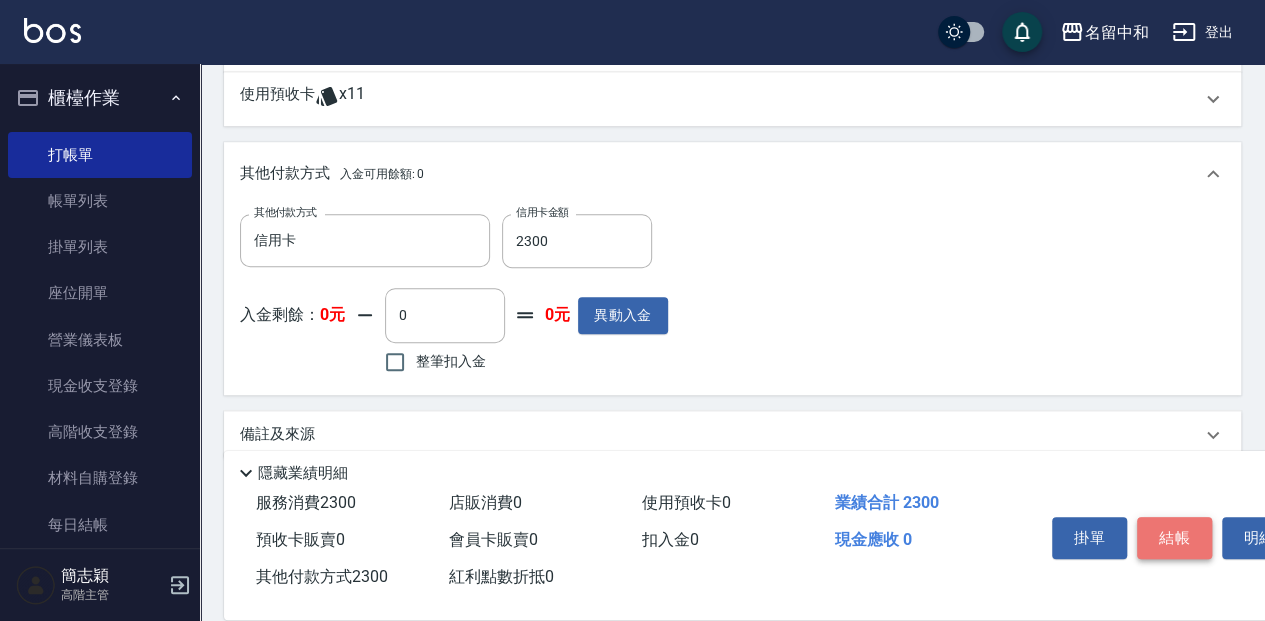 click on "結帳" at bounding box center (1174, 538) 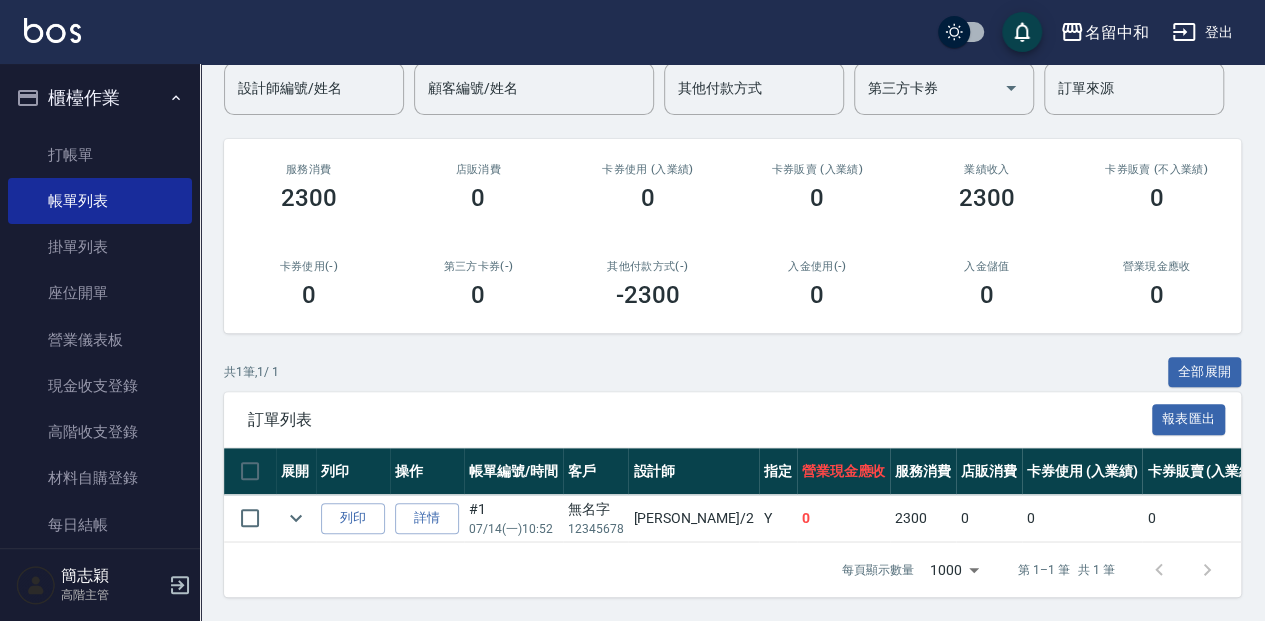 scroll, scrollTop: 178, scrollLeft: 0, axis: vertical 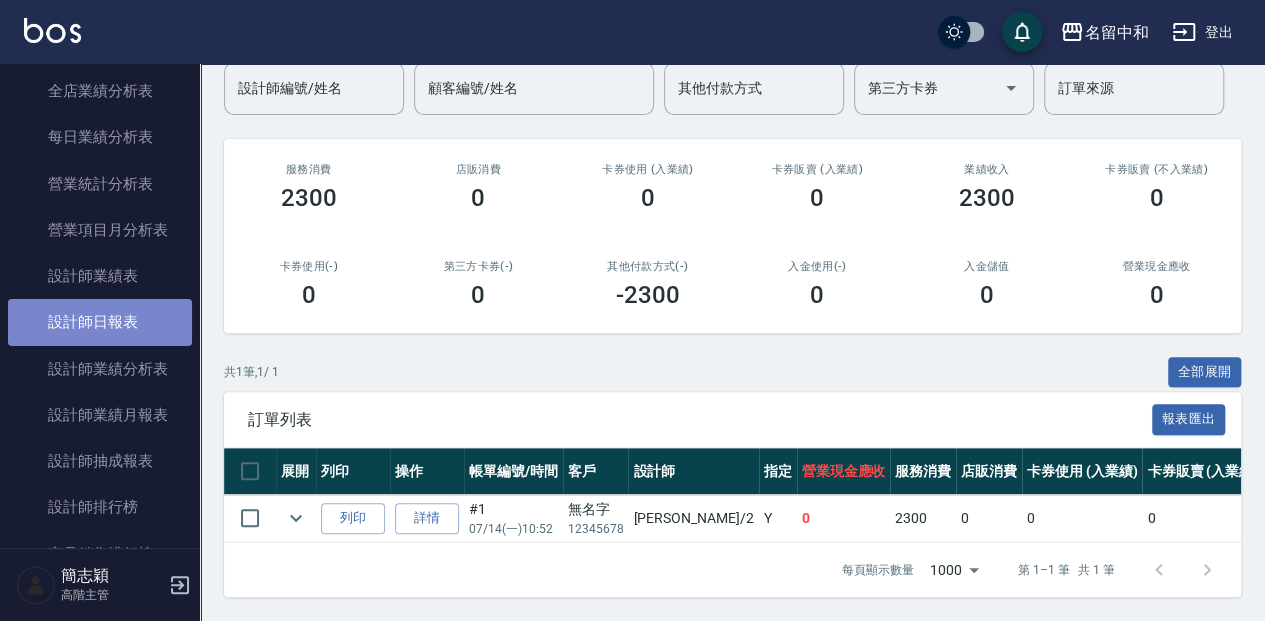 click on "設計師日報表" at bounding box center (100, 322) 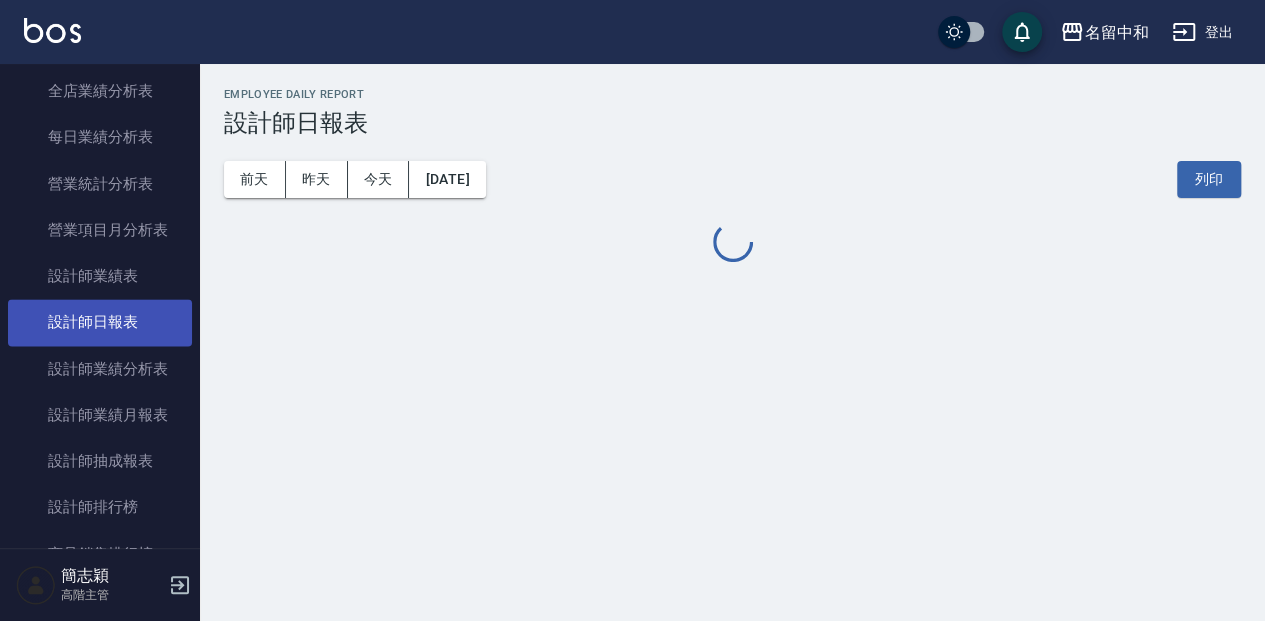 scroll, scrollTop: 0, scrollLeft: 0, axis: both 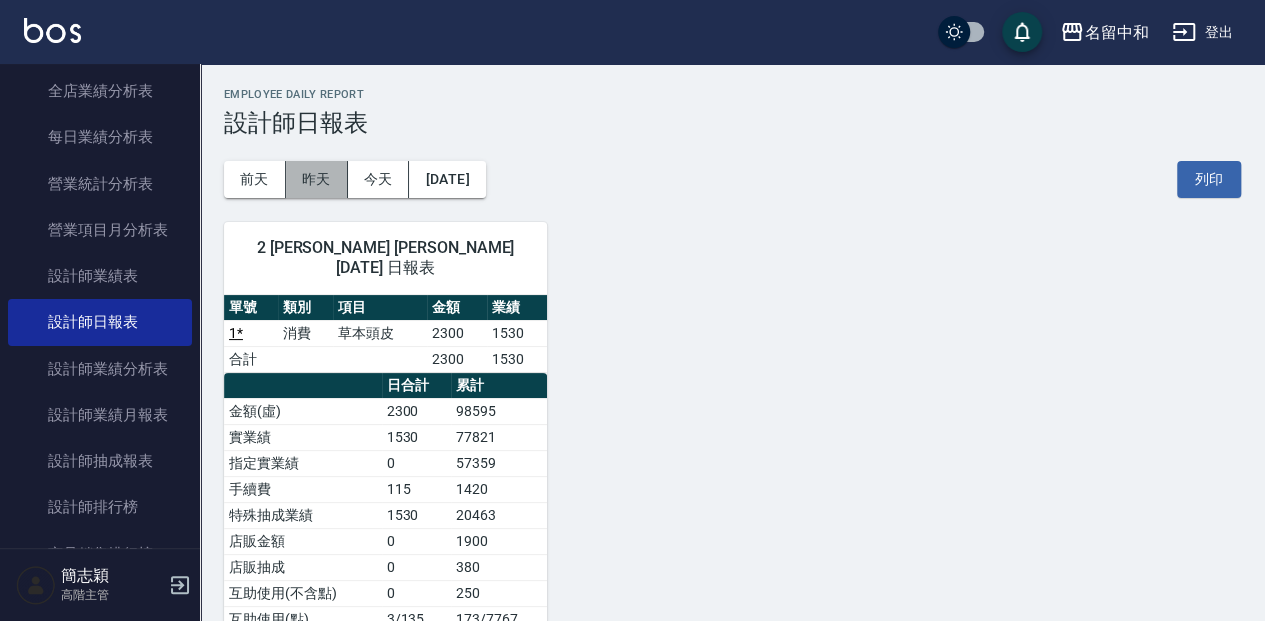 click on "昨天" at bounding box center (317, 179) 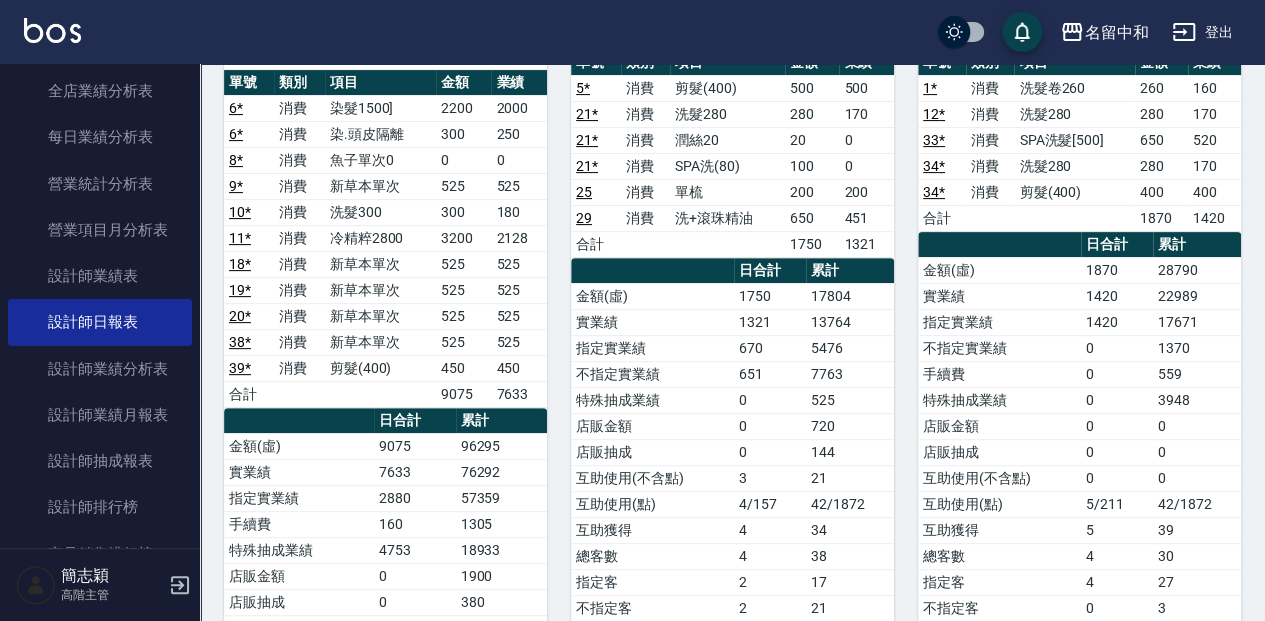 scroll, scrollTop: 266, scrollLeft: 0, axis: vertical 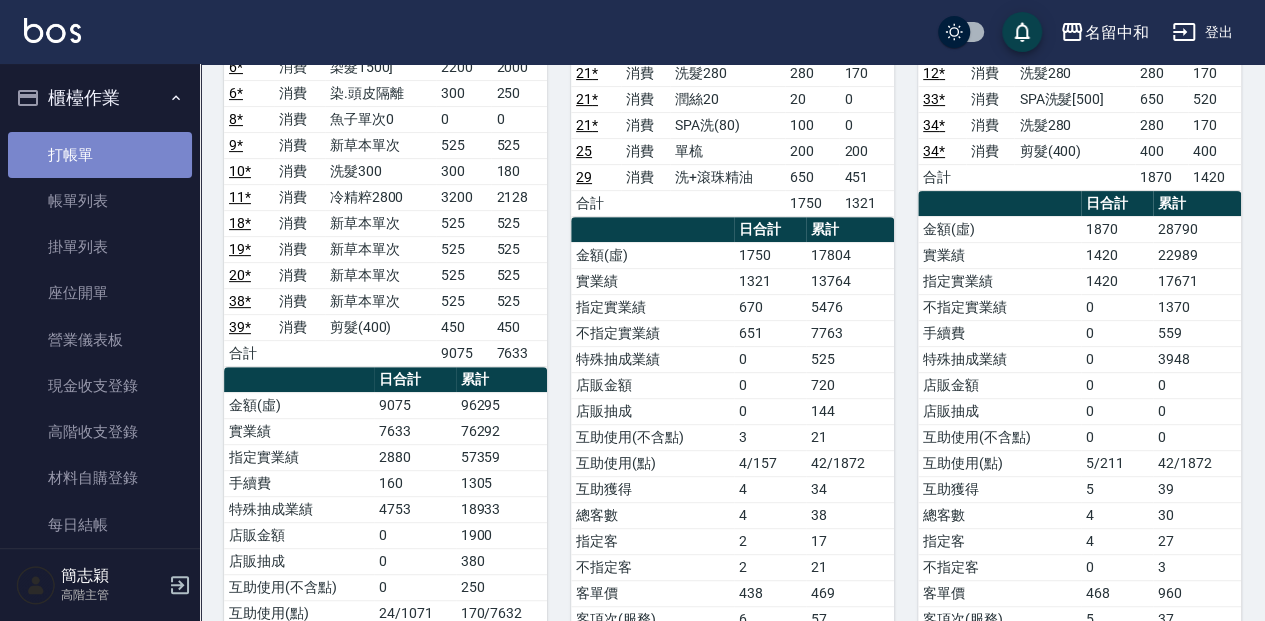click on "打帳單" at bounding box center (100, 155) 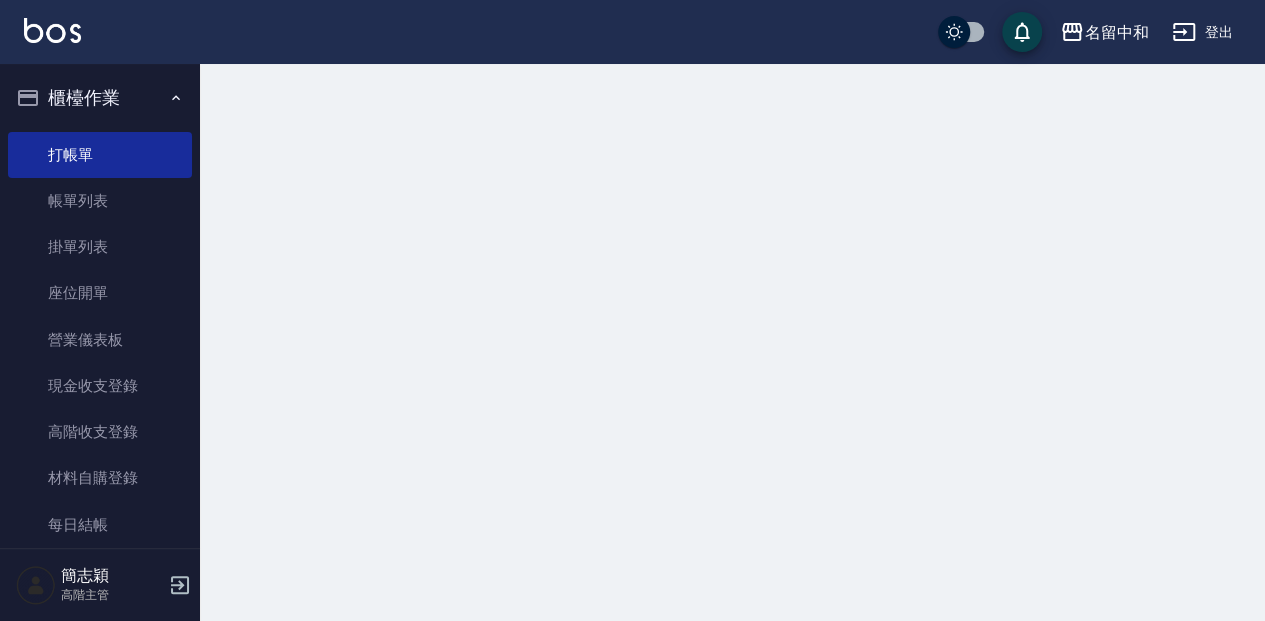 scroll, scrollTop: 0, scrollLeft: 0, axis: both 